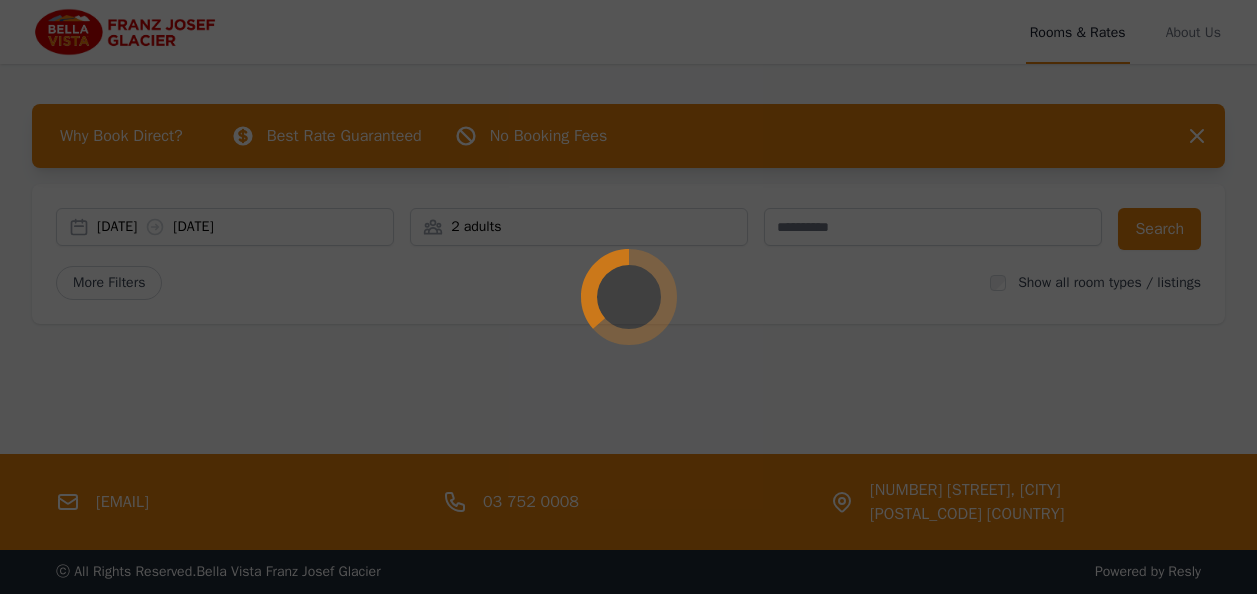 scroll, scrollTop: 0, scrollLeft: 0, axis: both 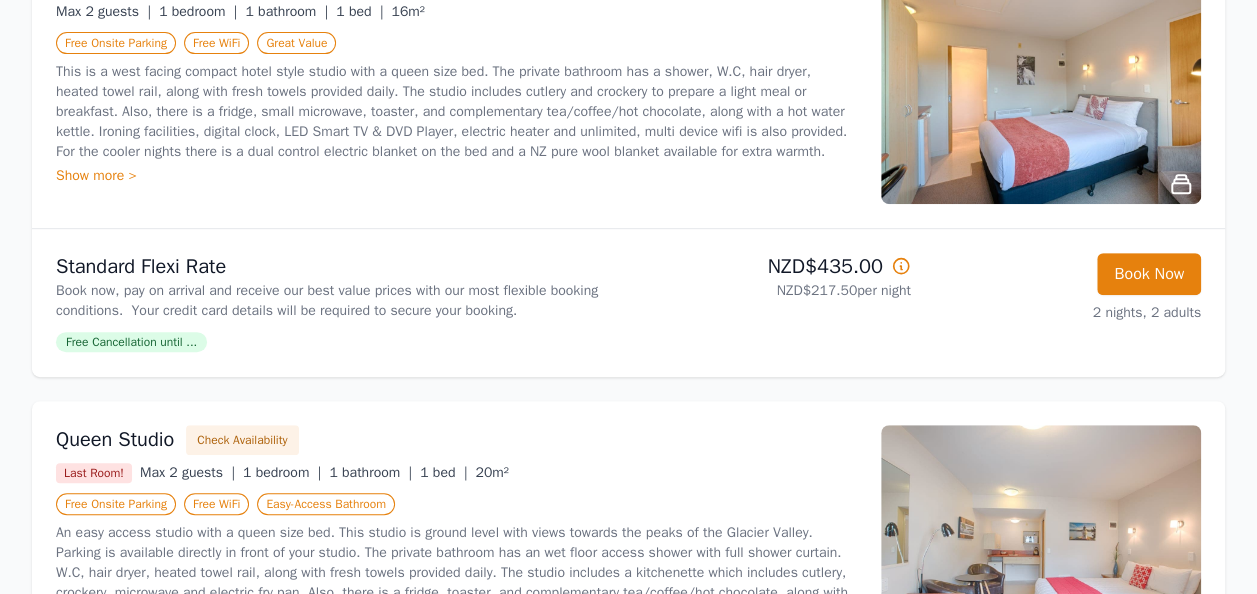 click on "Free Cancellation until ..." at bounding box center (131, 342) 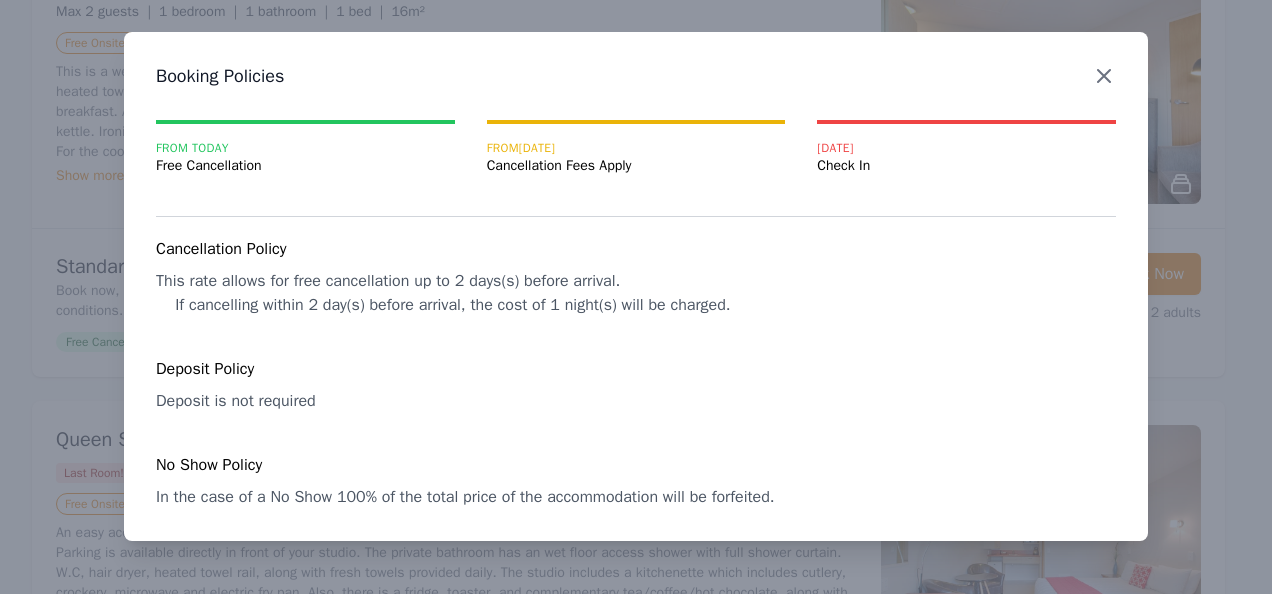 click 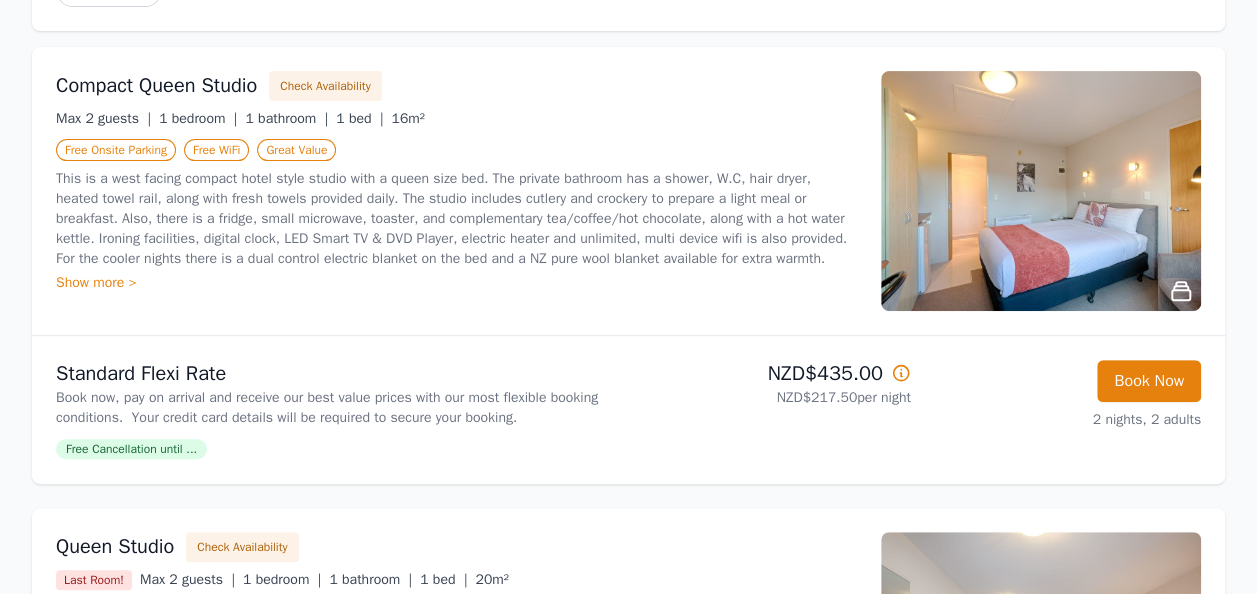 scroll, scrollTop: 200, scrollLeft: 0, axis: vertical 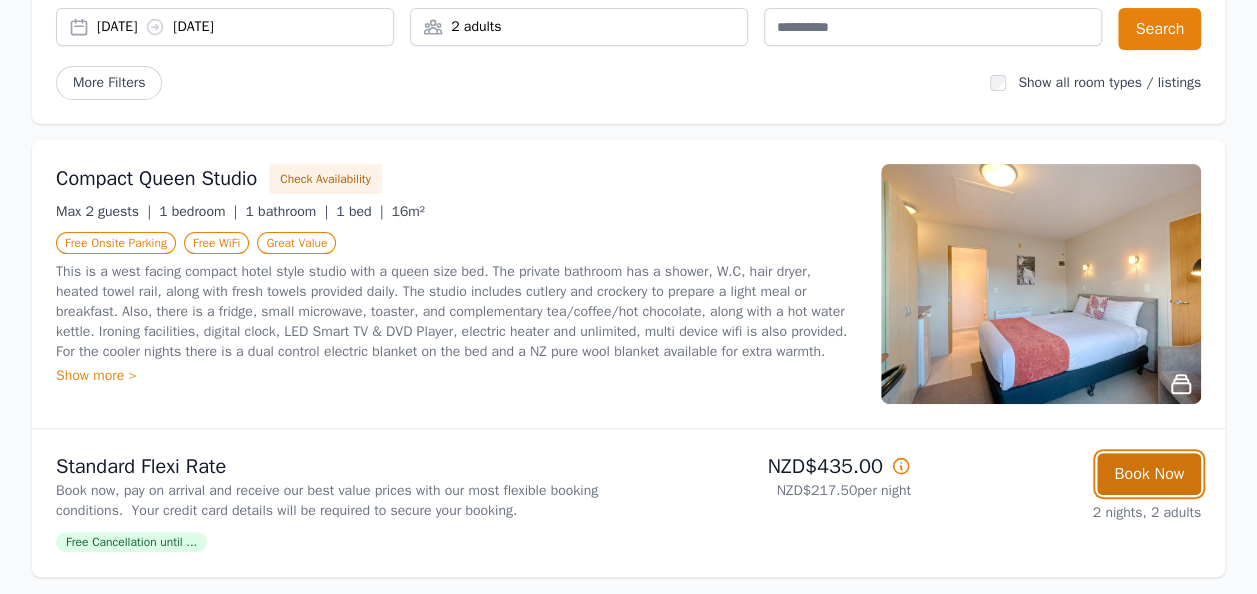 click on "Book Now" at bounding box center [1149, 474] 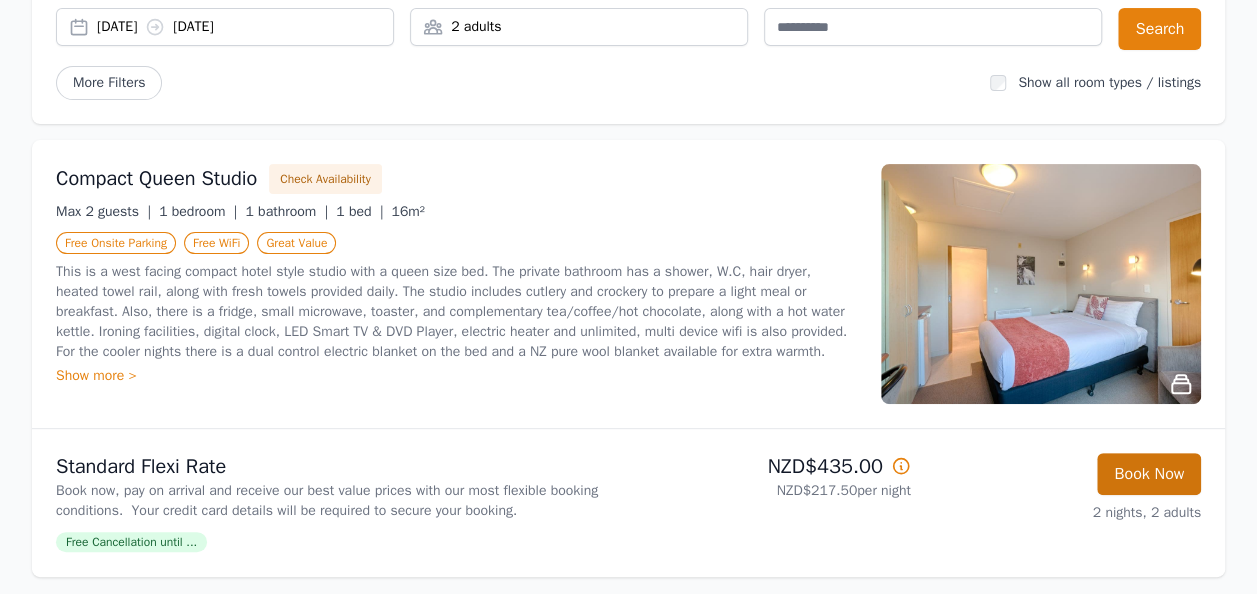 scroll, scrollTop: 96, scrollLeft: 0, axis: vertical 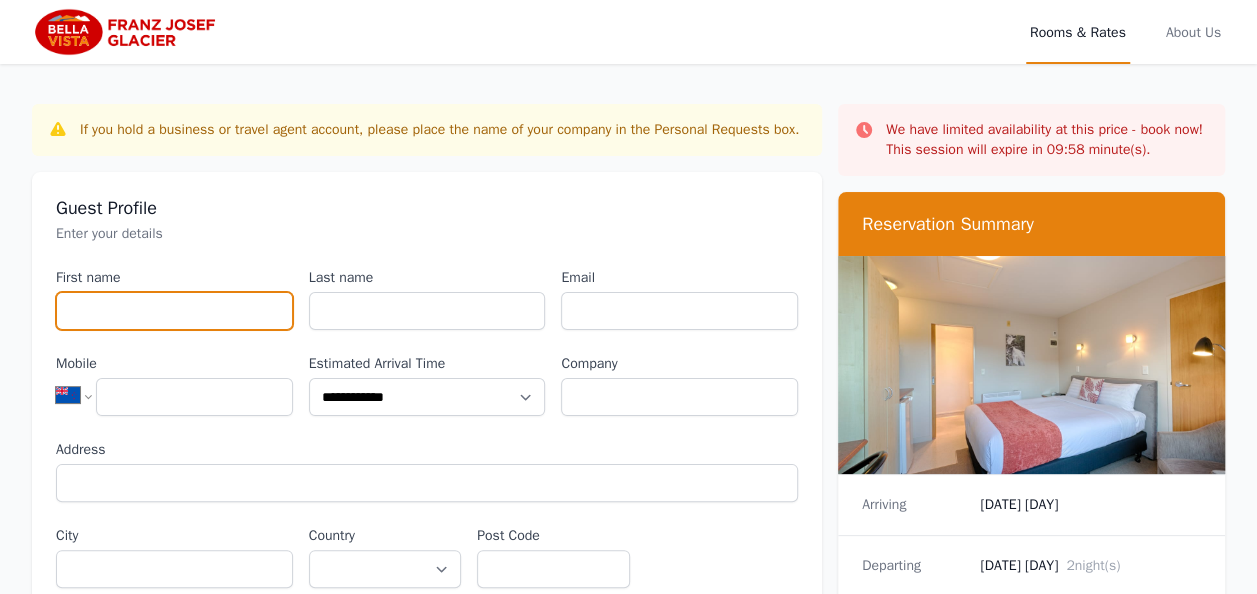 click on "First name" at bounding box center [174, 311] 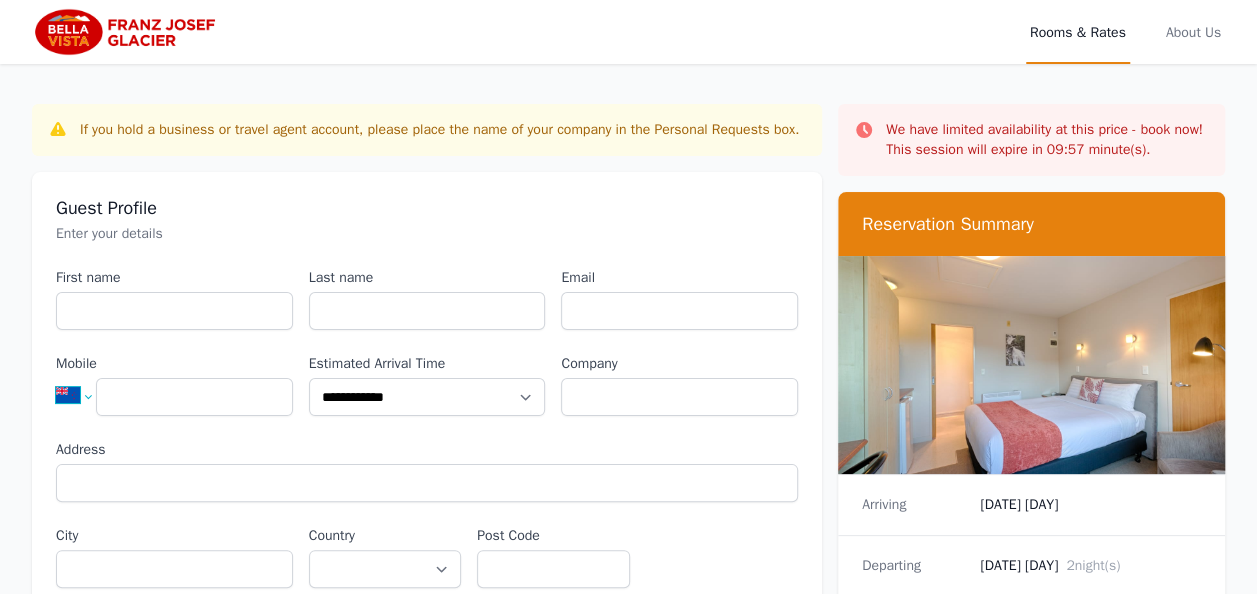 click on "**********" at bounding box center (82, 395) 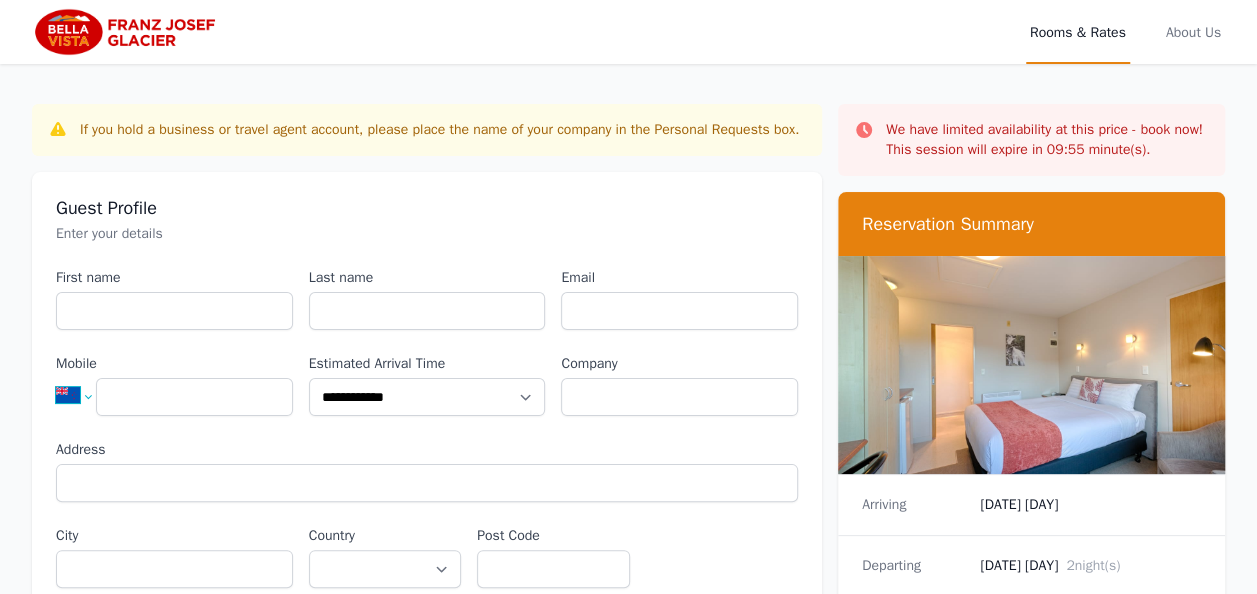select on "**" 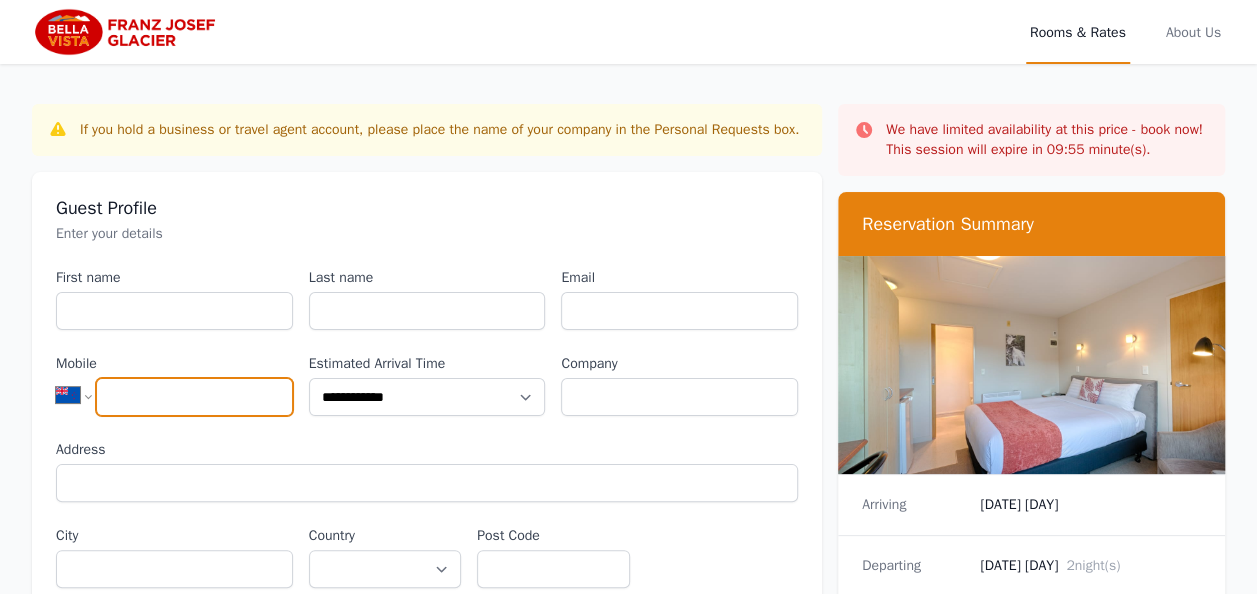click on "**********" at bounding box center [82, 395] 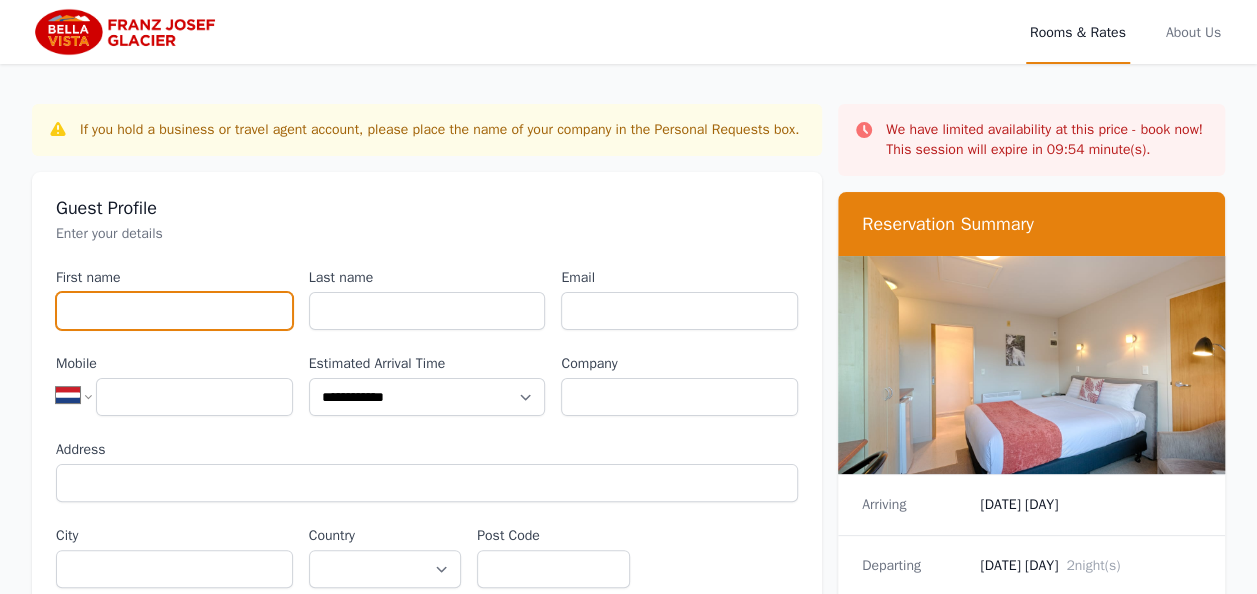 click on "First name" at bounding box center [174, 311] 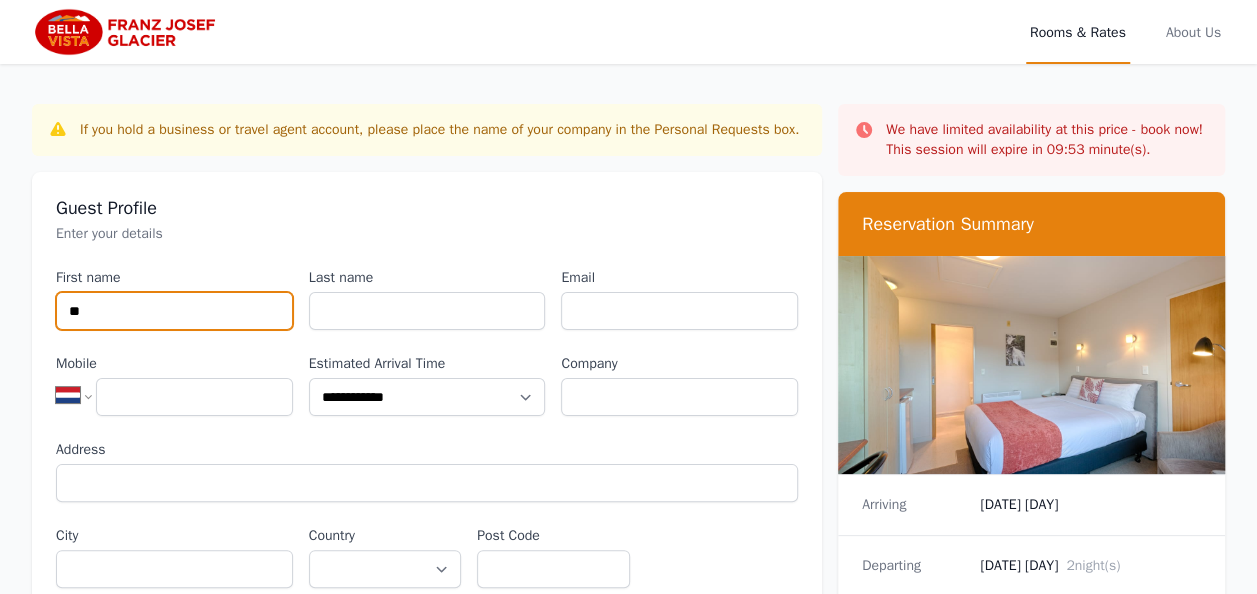 type on "**" 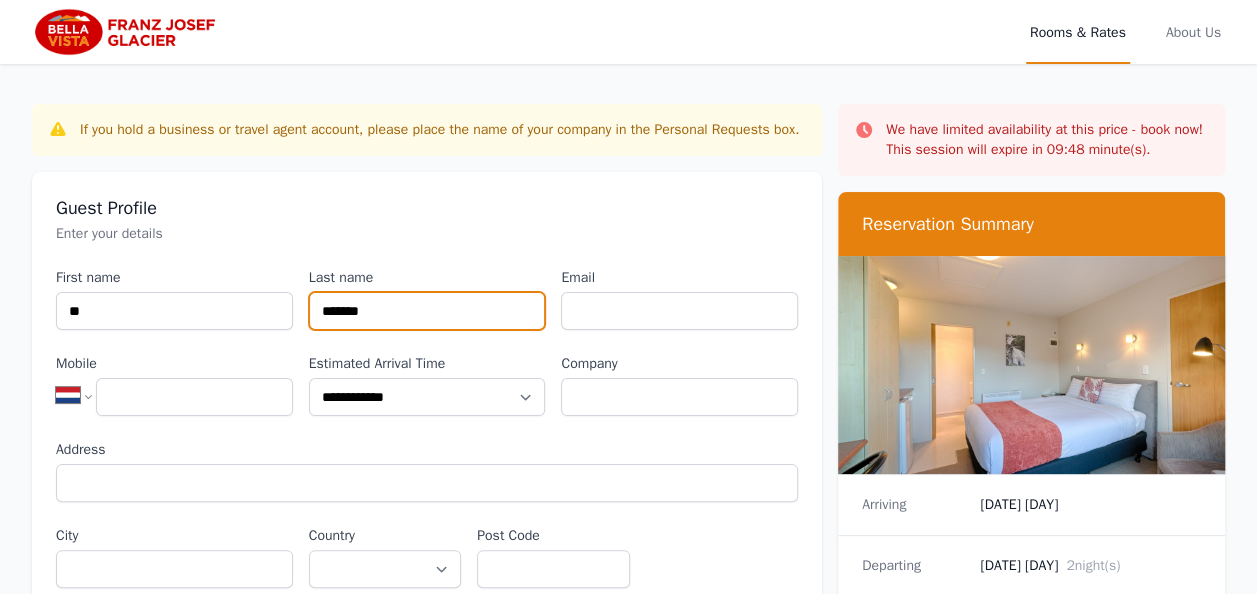type on "*******" 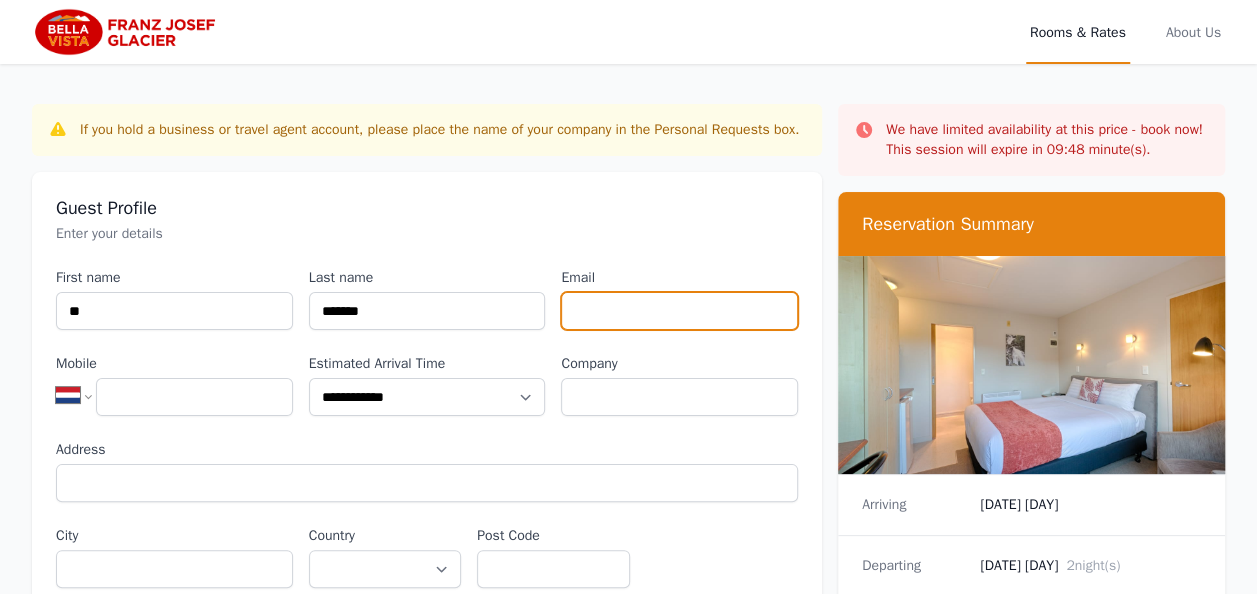 click on "Email" at bounding box center [679, 311] 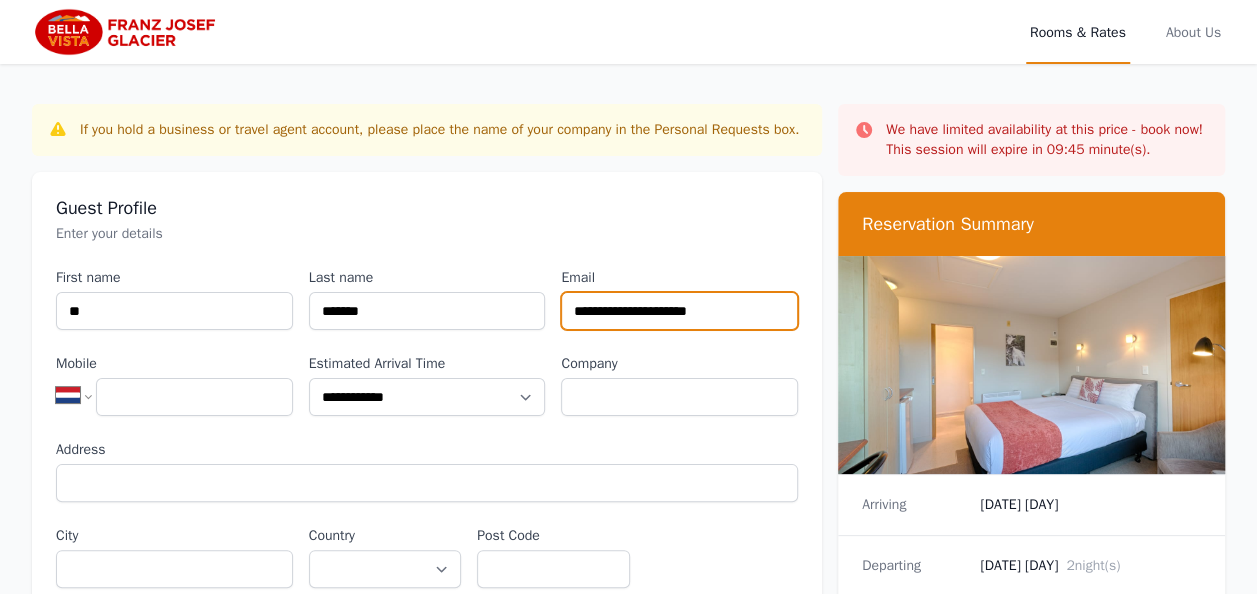 type on "**********" 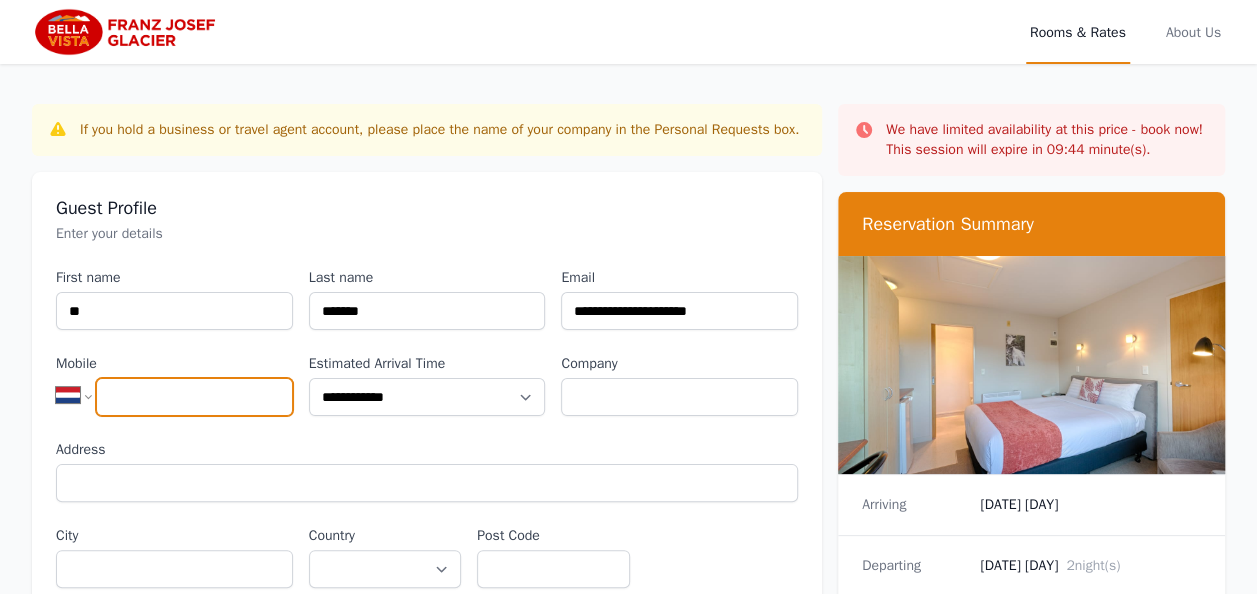 click on "Mobile" at bounding box center (194, 397) 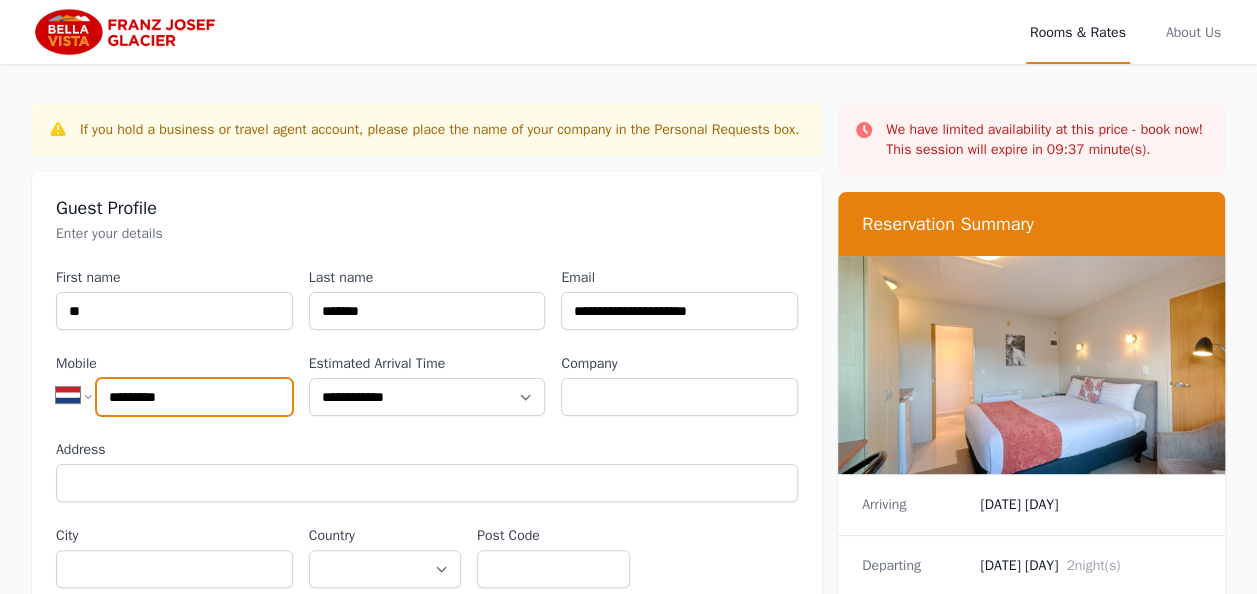 type on "*********" 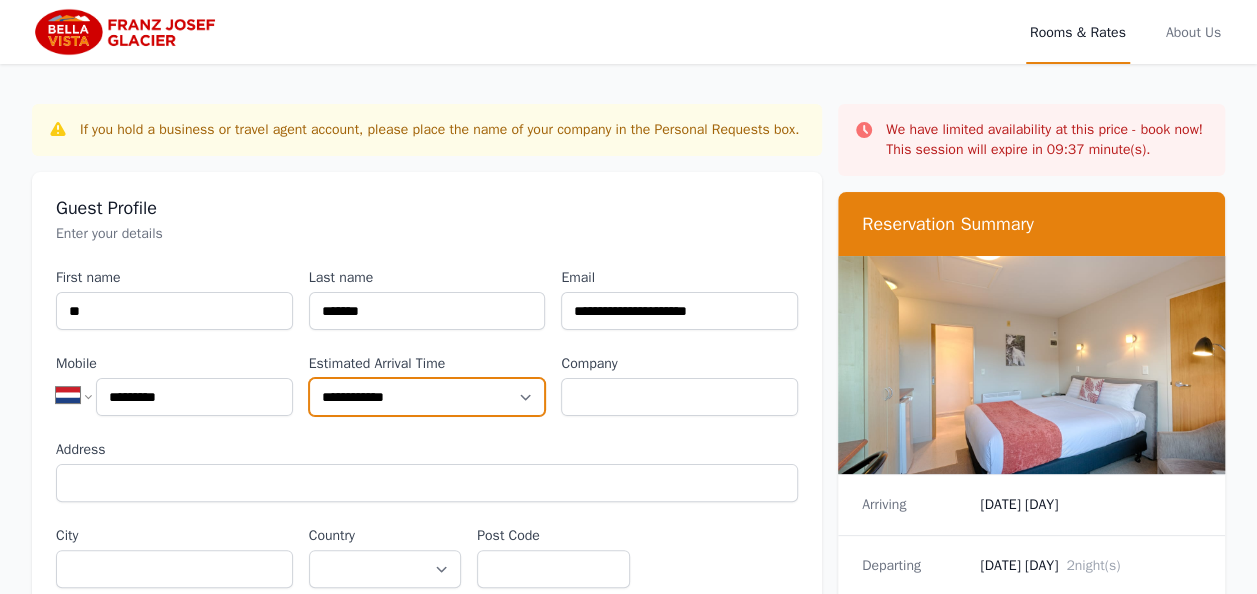 click on "**********" at bounding box center [427, 397] 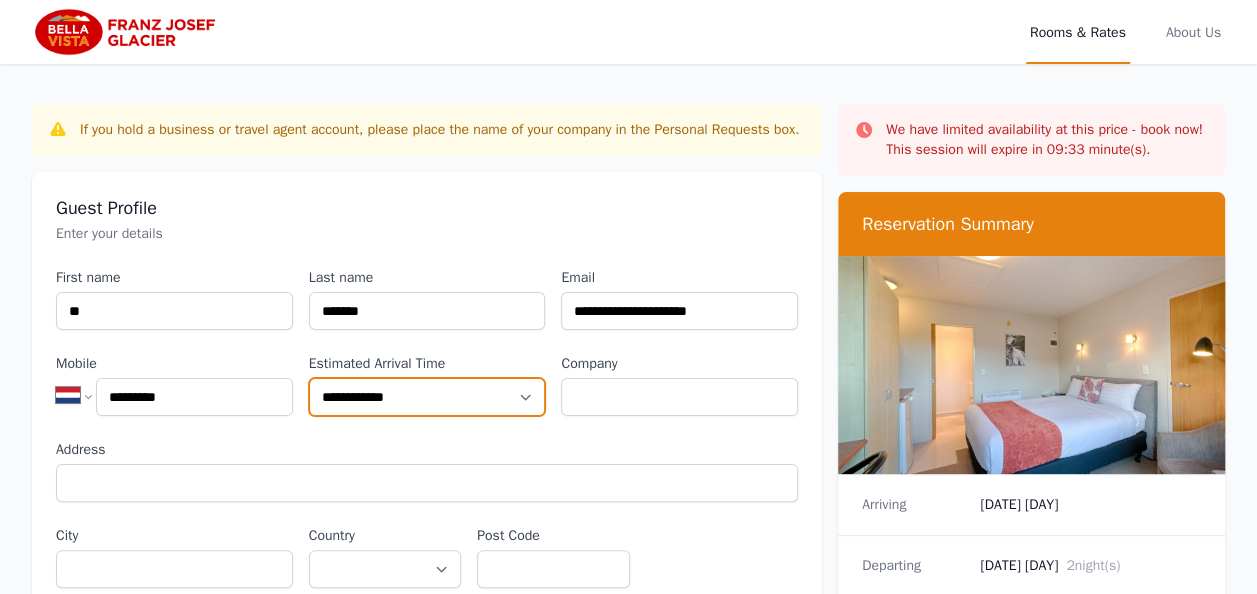 select on "**********" 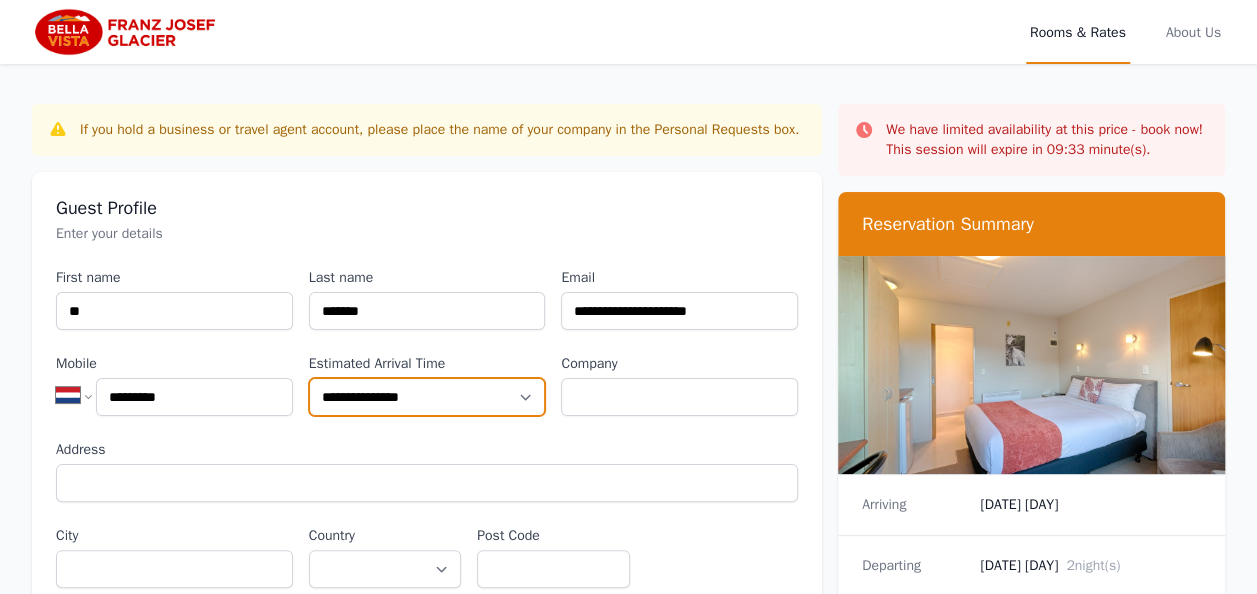 click on "**********" at bounding box center (427, 397) 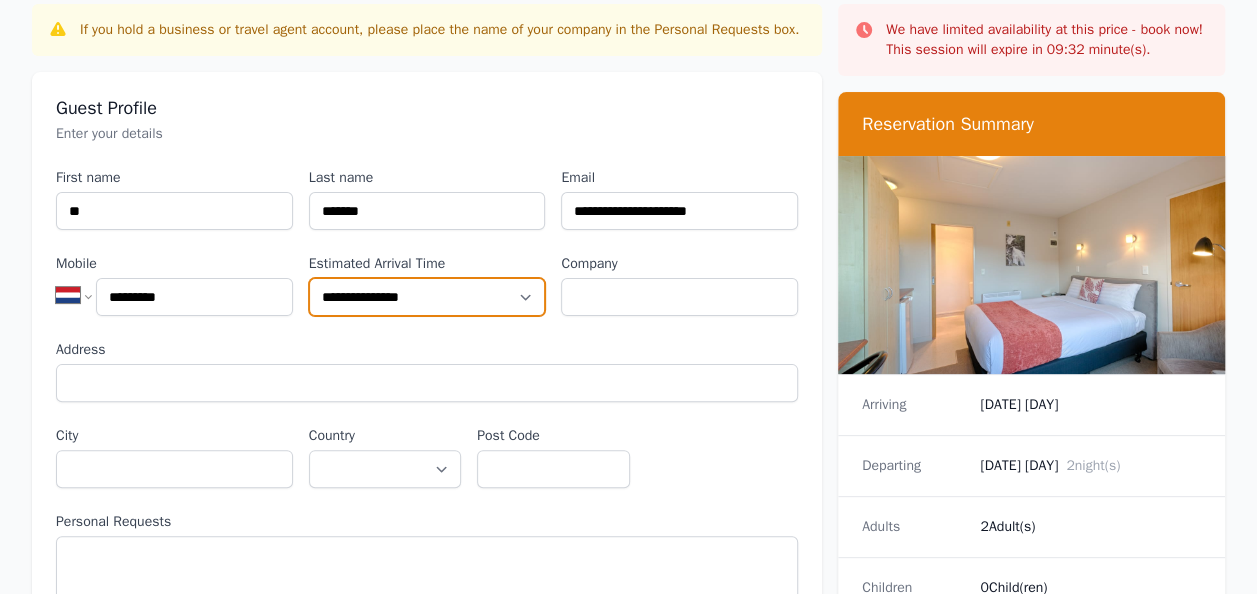 scroll, scrollTop: 200, scrollLeft: 0, axis: vertical 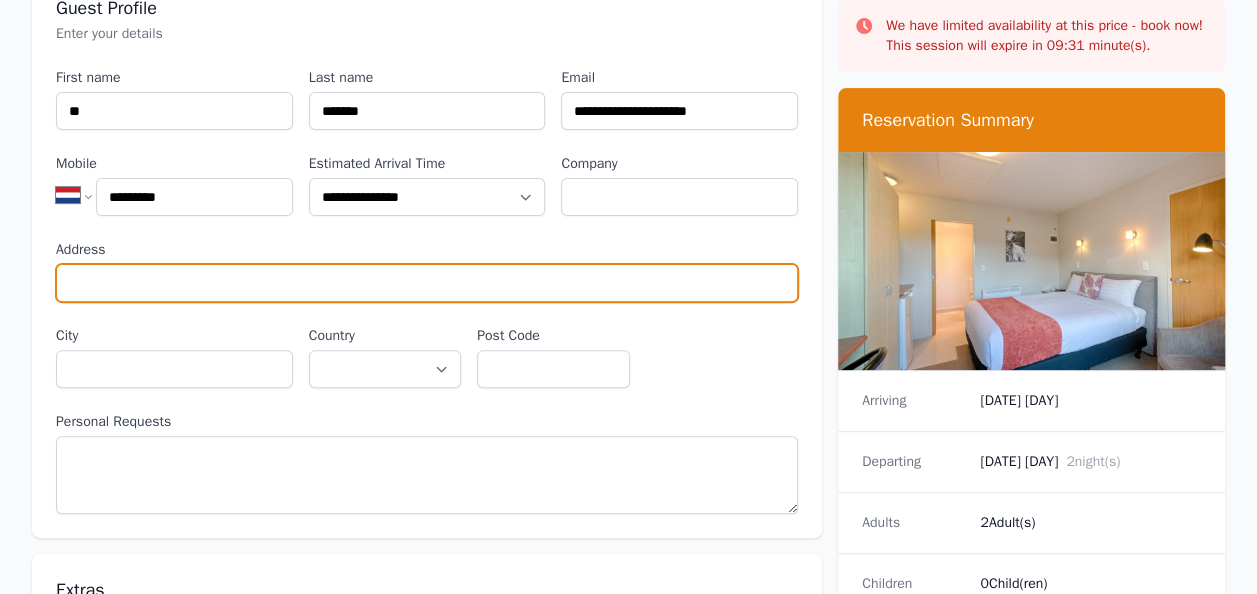 click on "Address" at bounding box center (427, 283) 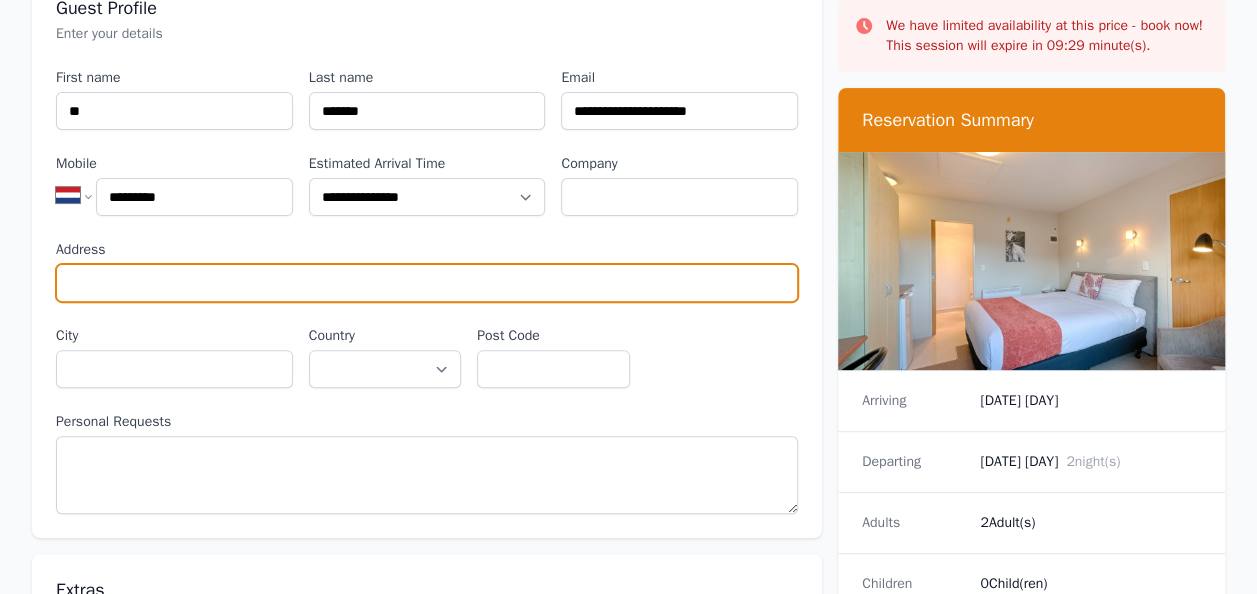 type on "*" 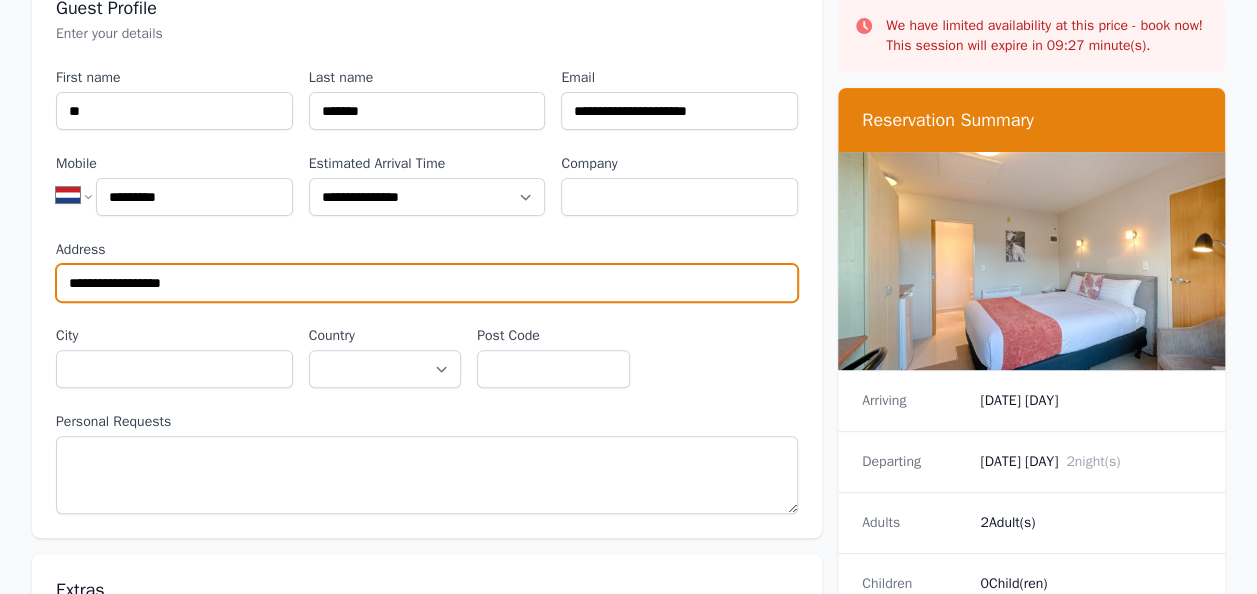 type on "**********" 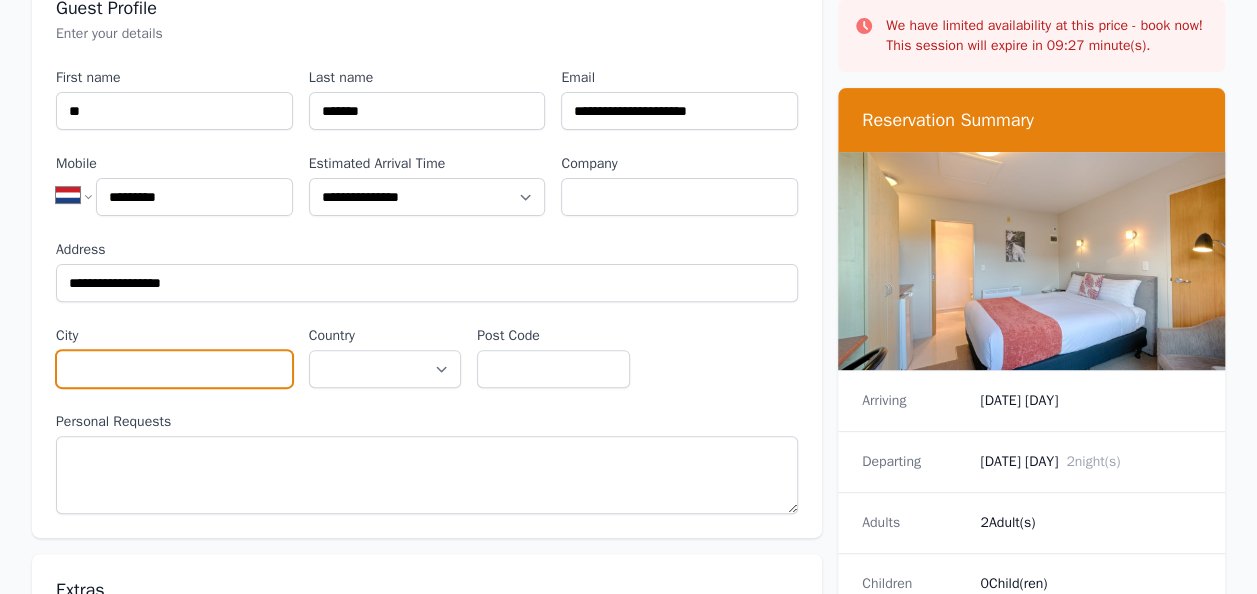 click on "City" at bounding box center [174, 369] 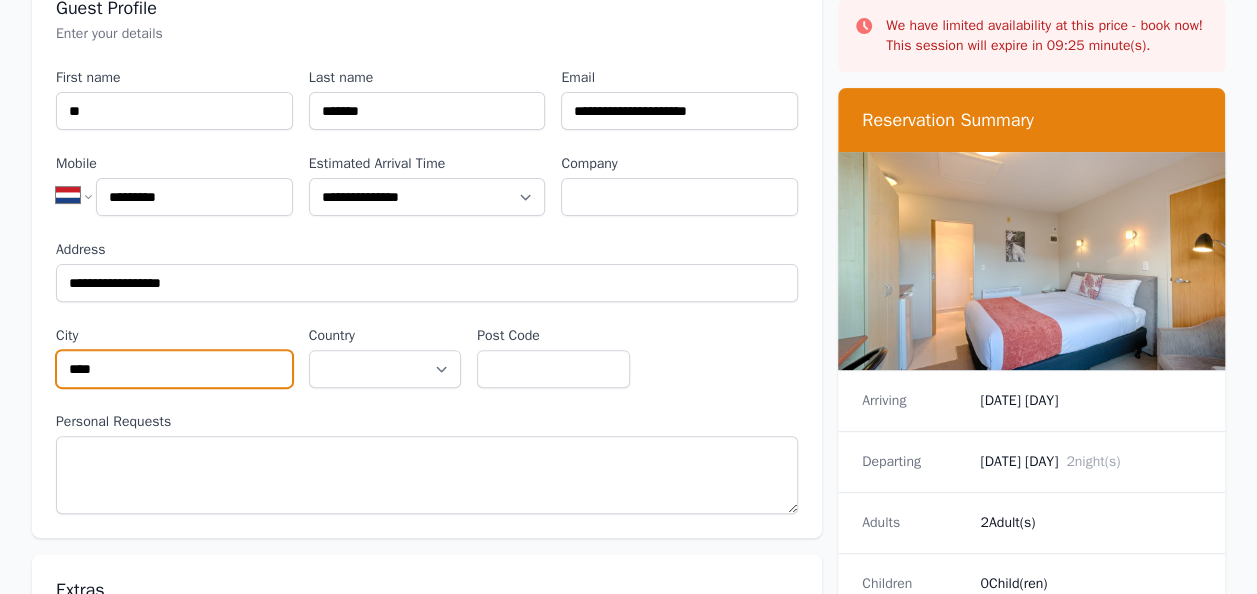 type on "****" 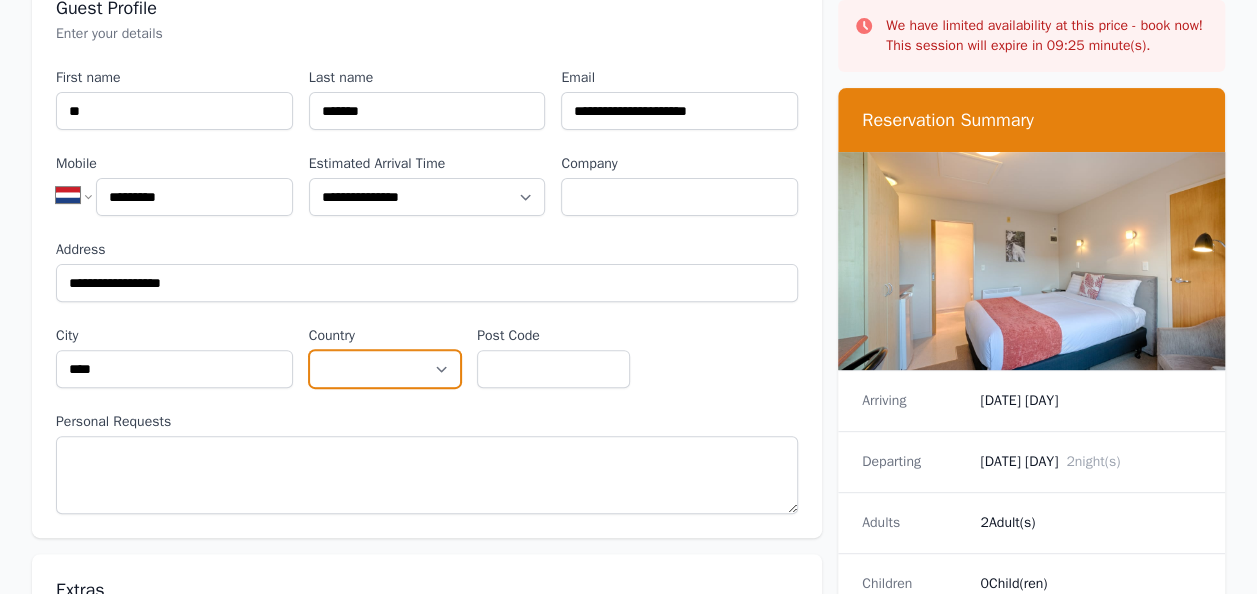 click on "**********" at bounding box center (385, 369) 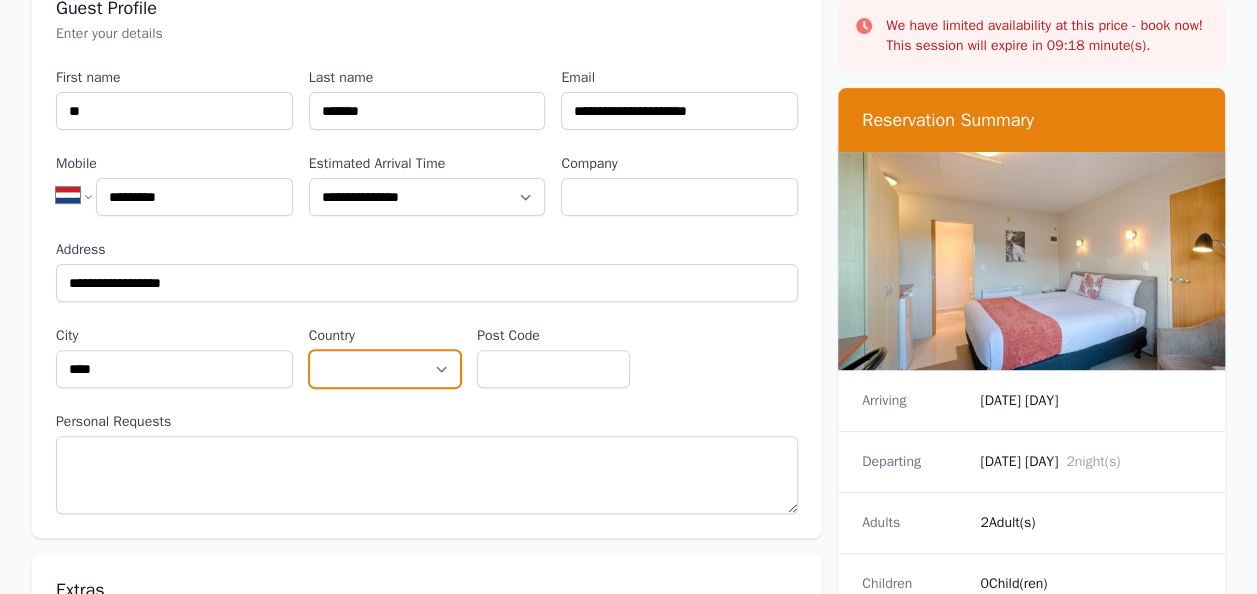 select on "******" 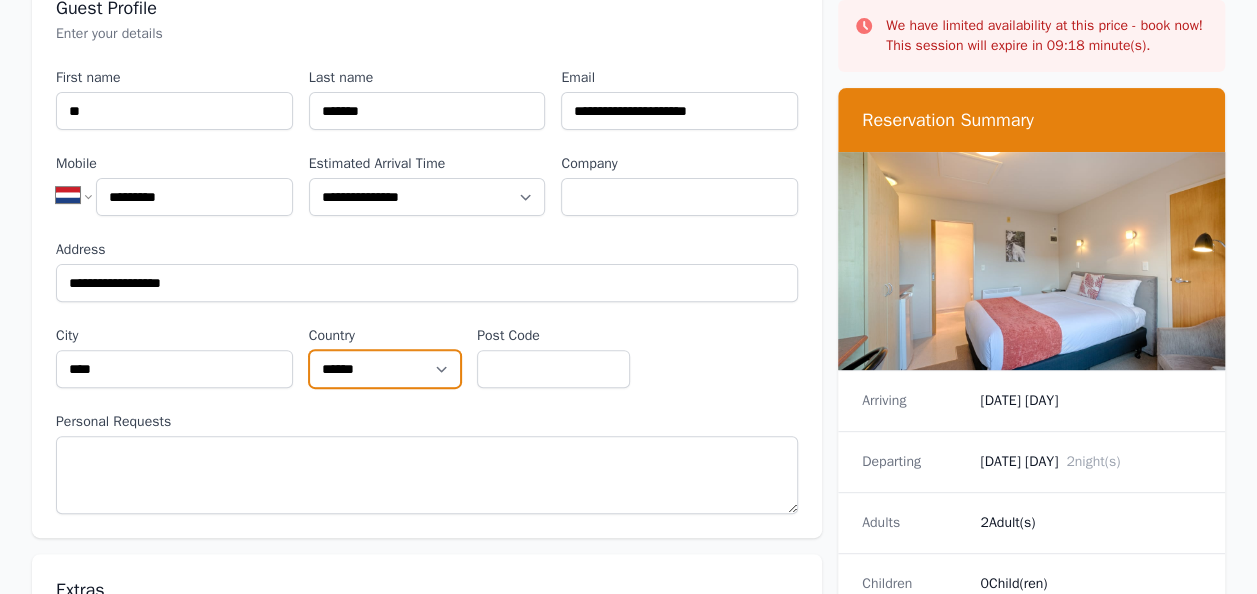 click on "**********" at bounding box center (385, 369) 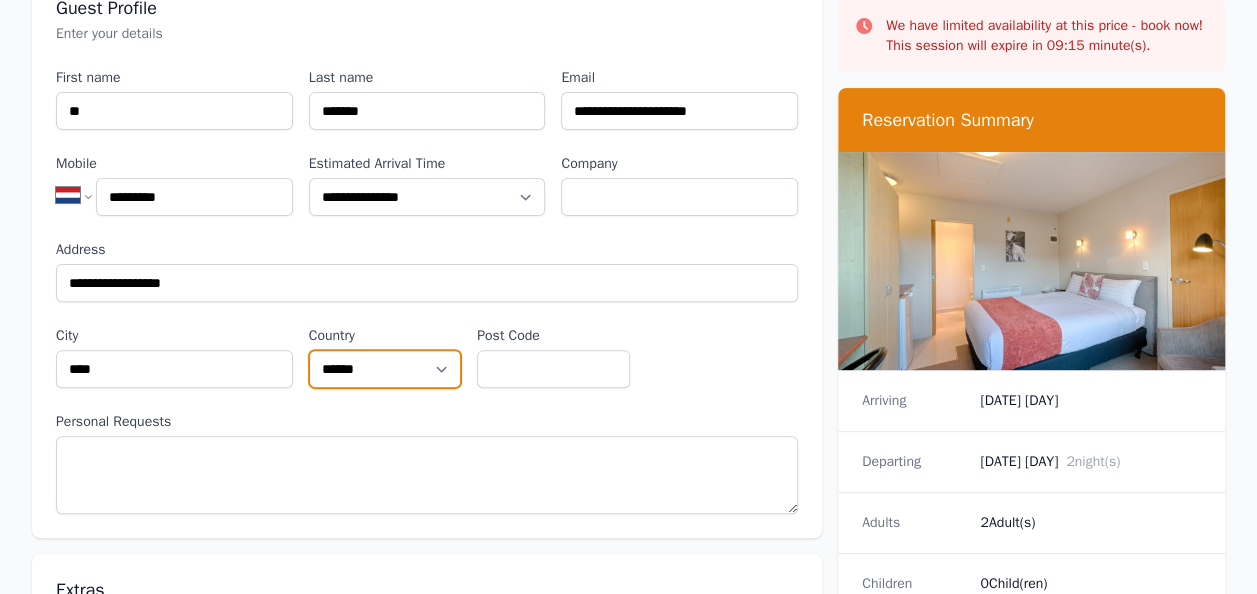 click on "**********" at bounding box center (385, 369) 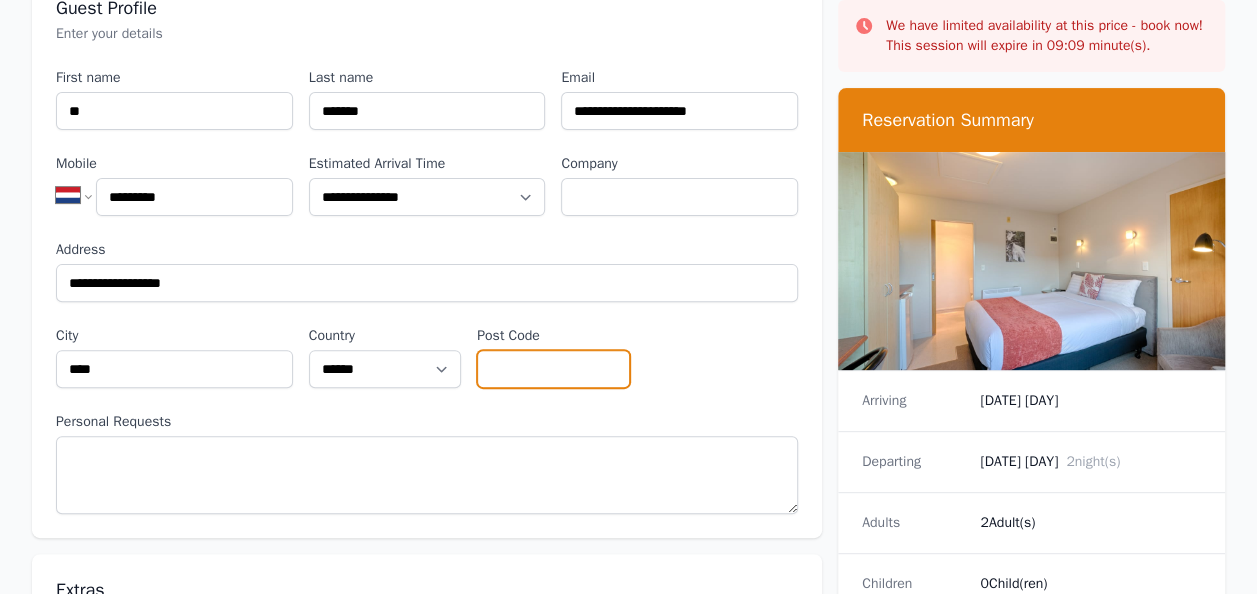 click on "Post Code" at bounding box center [553, 369] 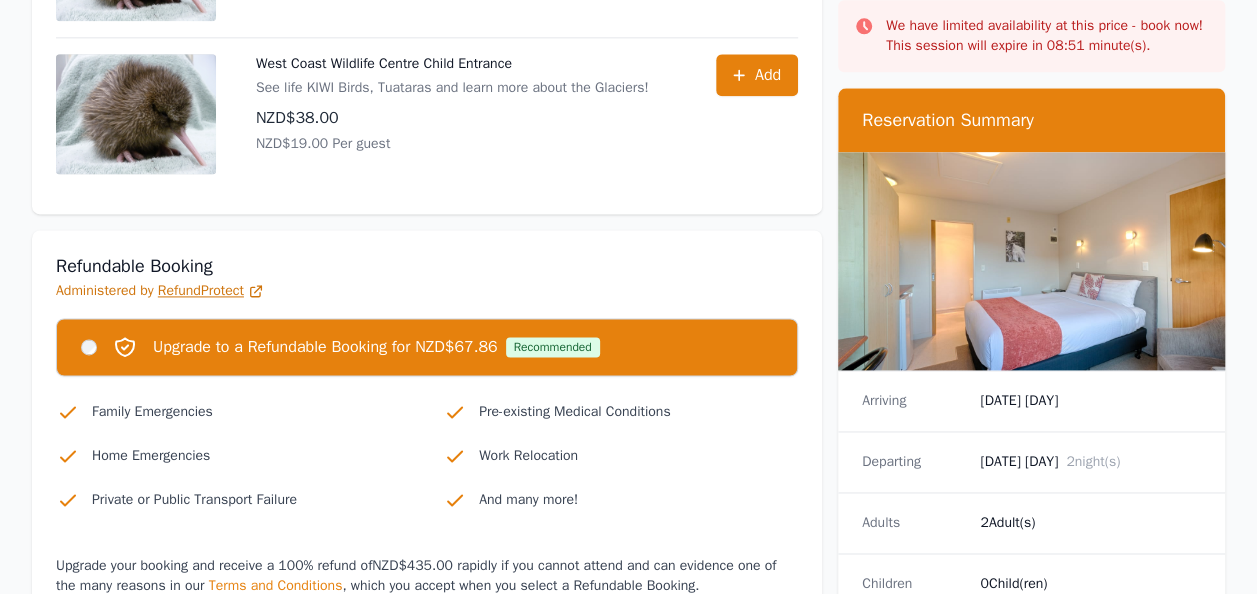 scroll, scrollTop: 1300, scrollLeft: 0, axis: vertical 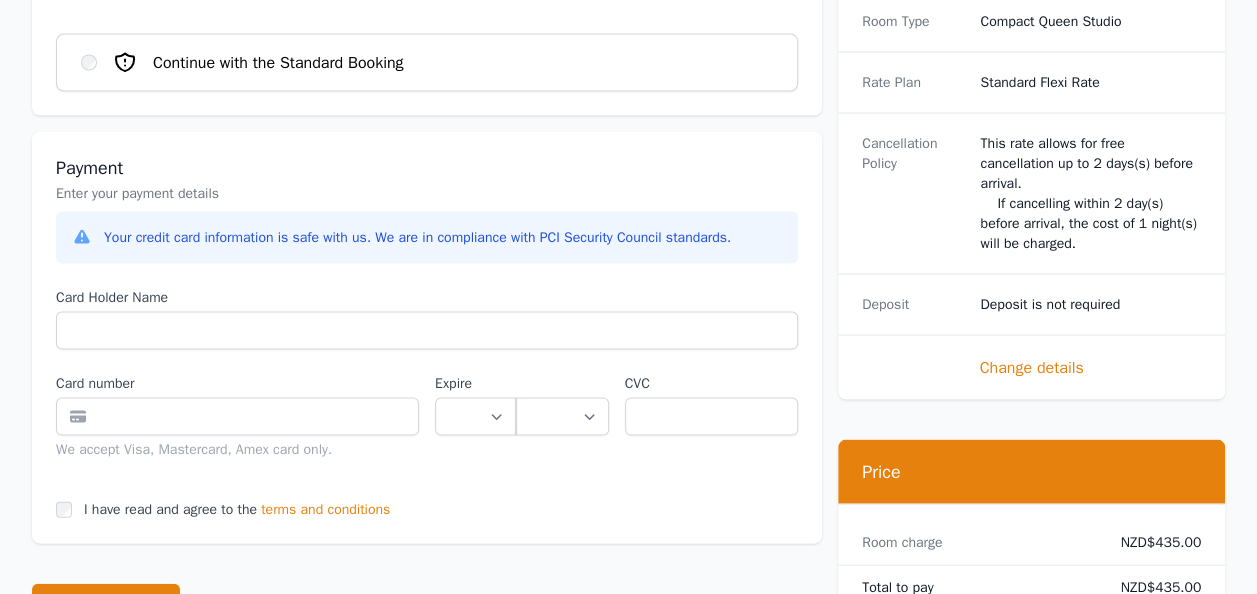 type on "******" 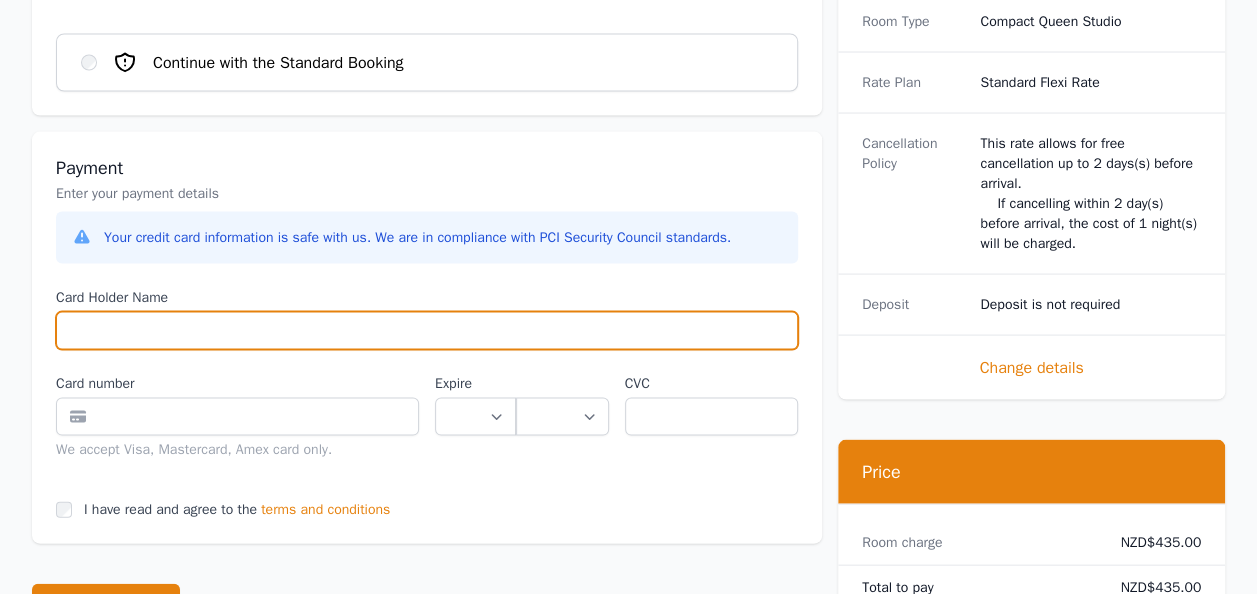 click on "Card Holder Name" at bounding box center [427, 331] 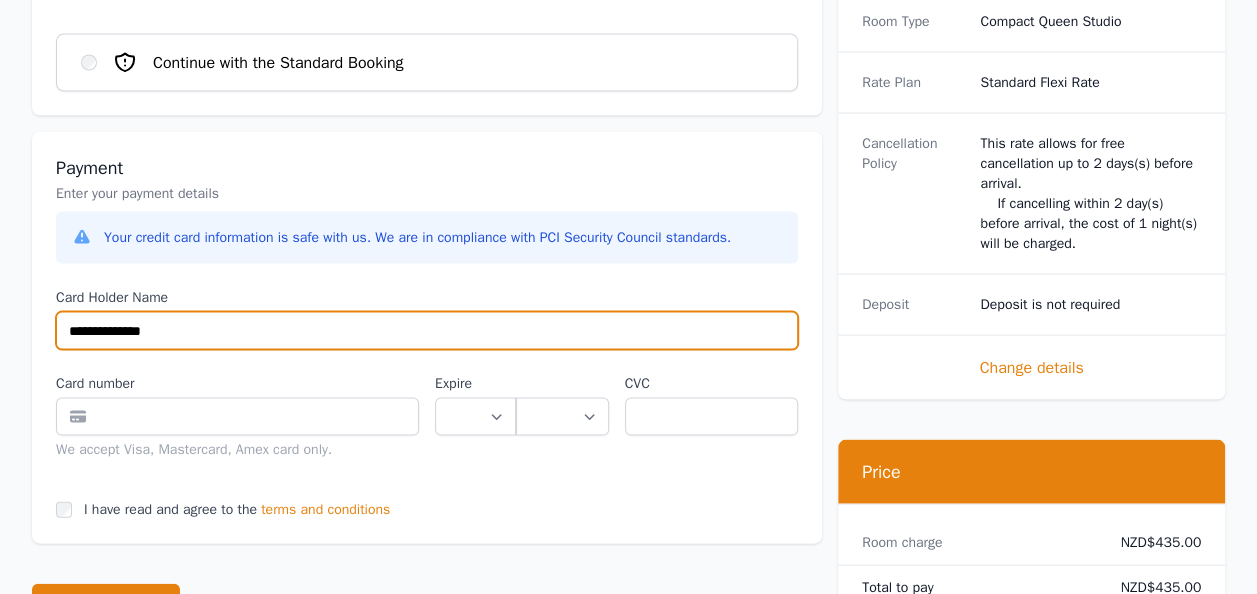 type on "**********" 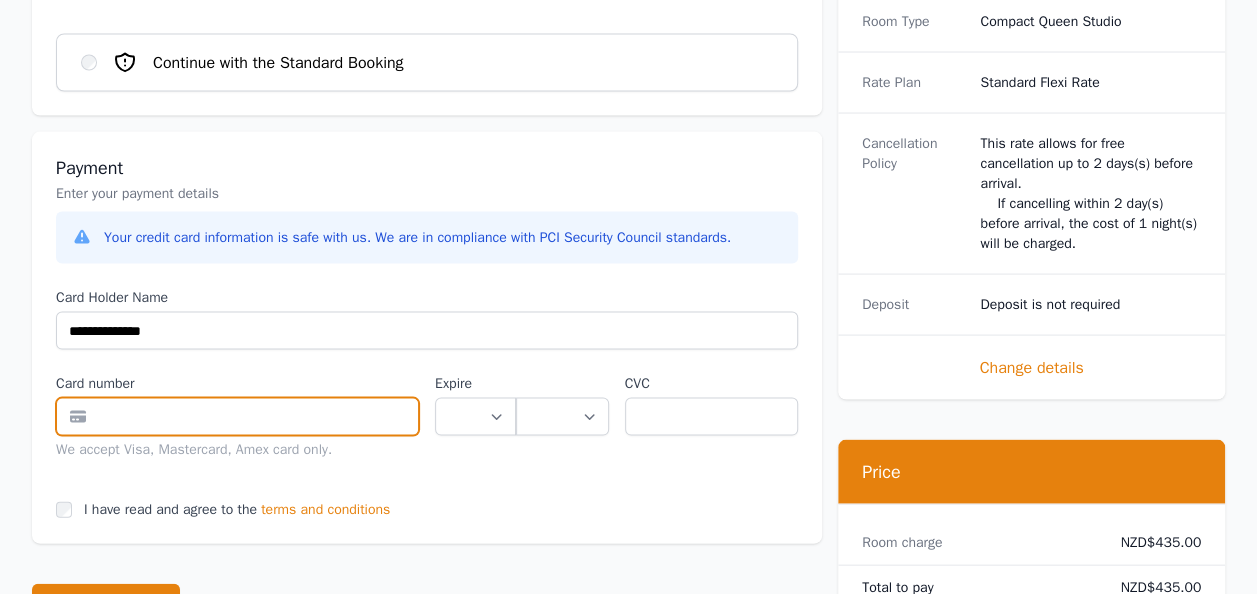 click at bounding box center (237, 417) 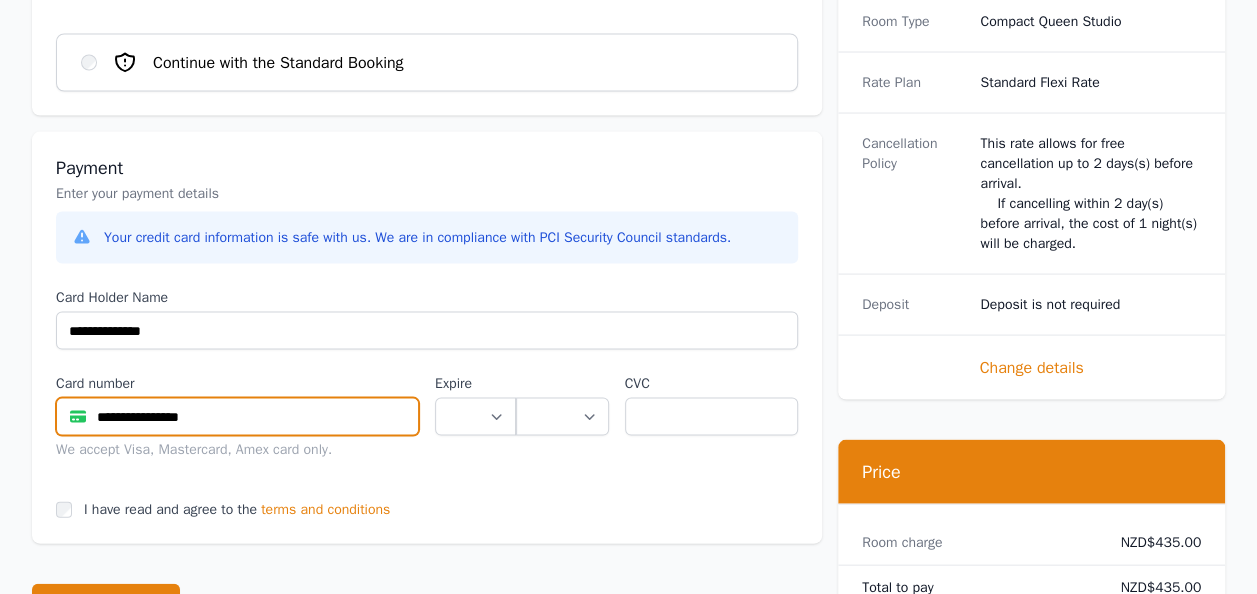 type on "**********" 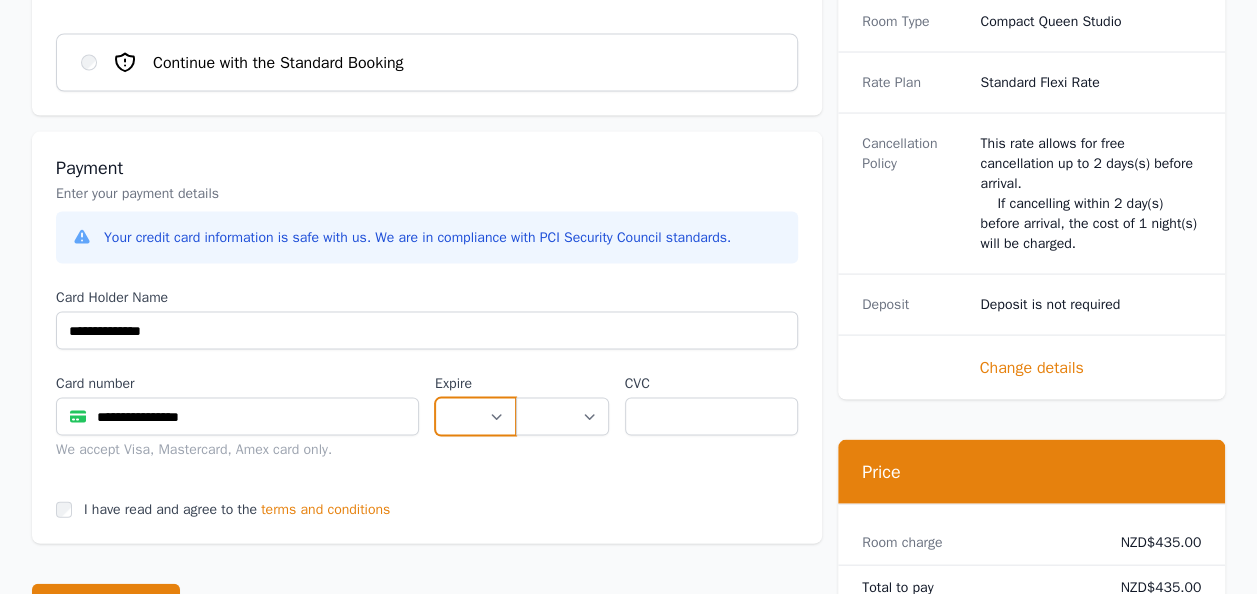 click on "** ** ** ** ** ** ** ** ** ** ** **" at bounding box center (475, 417) 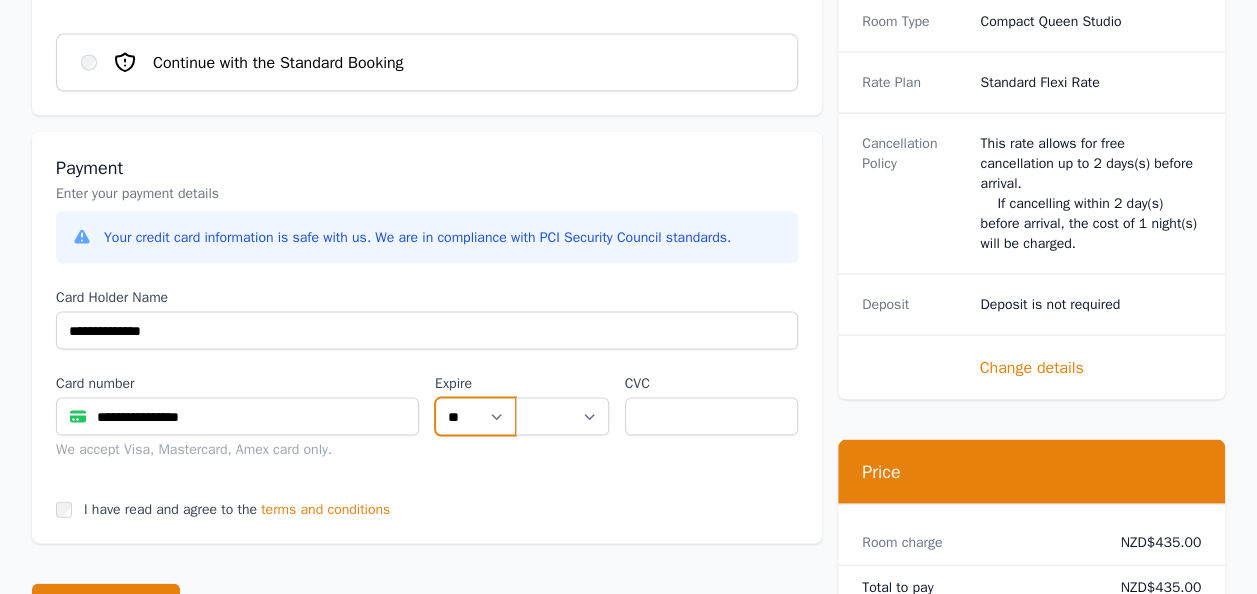 click on "** ** ** ** ** ** ** ** ** ** ** **" at bounding box center (475, 417) 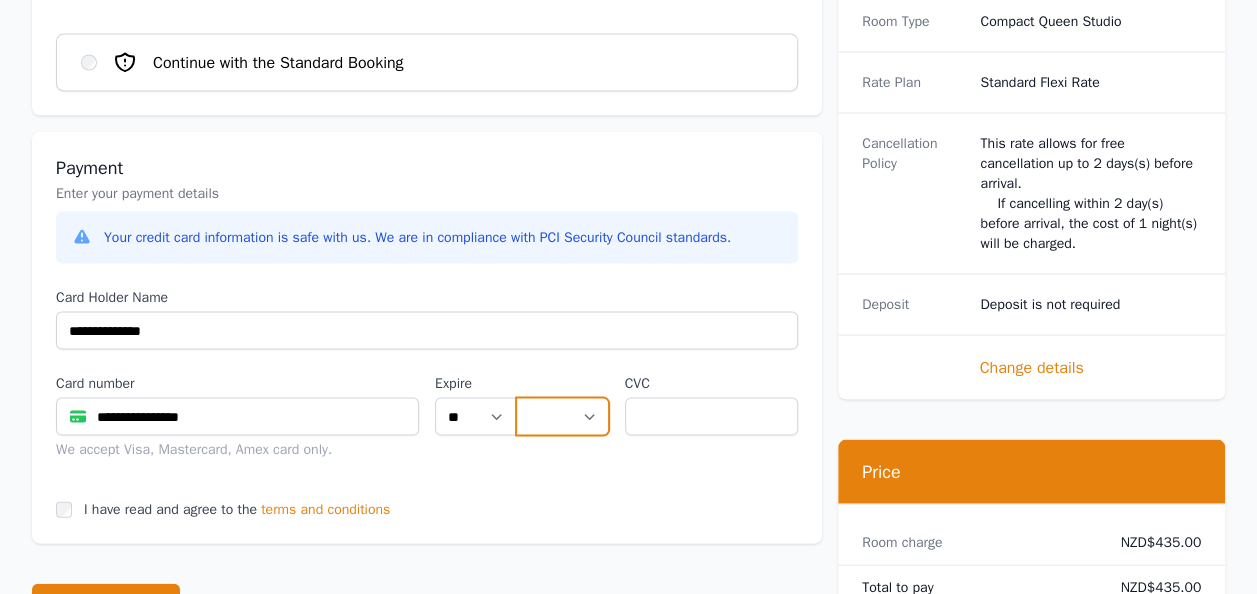 click on "**** **** **** **** **** **** **** **** ****" at bounding box center (562, 417) 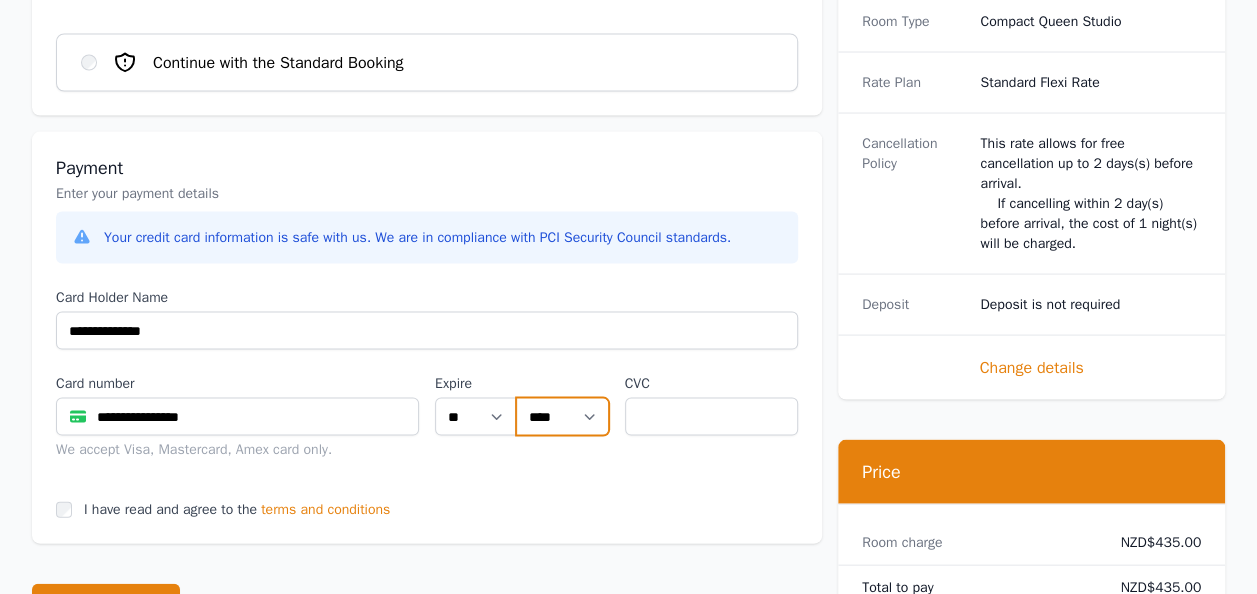 click on "**** **** **** **** **** **** **** **** ****" at bounding box center [562, 417] 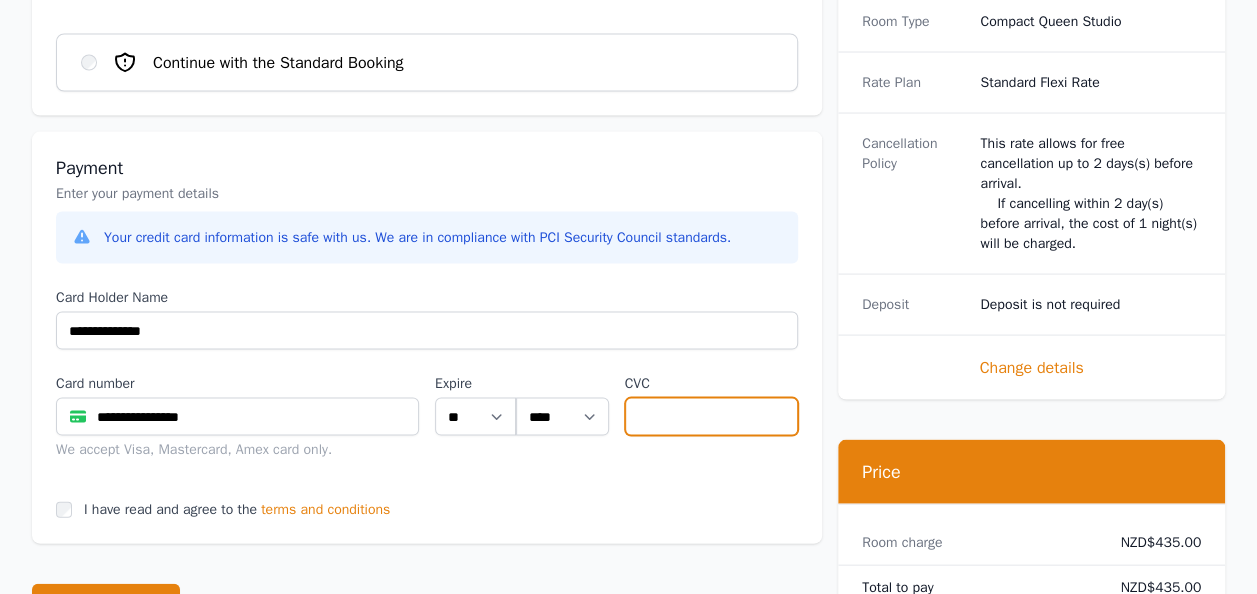 click at bounding box center [712, 417] 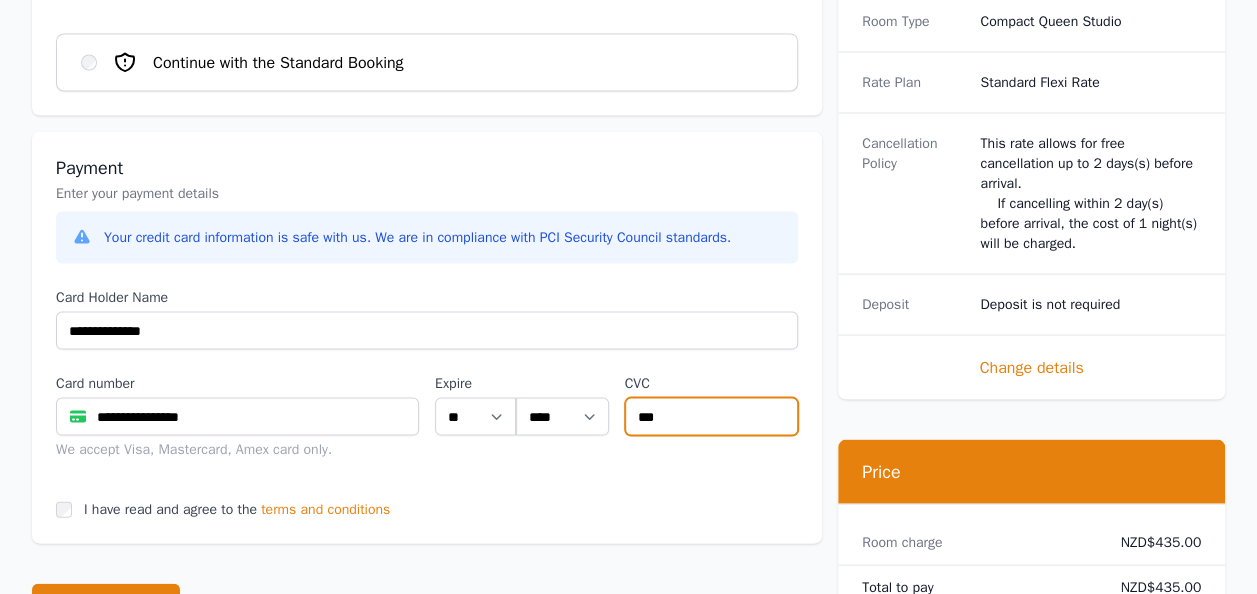 type on "***" 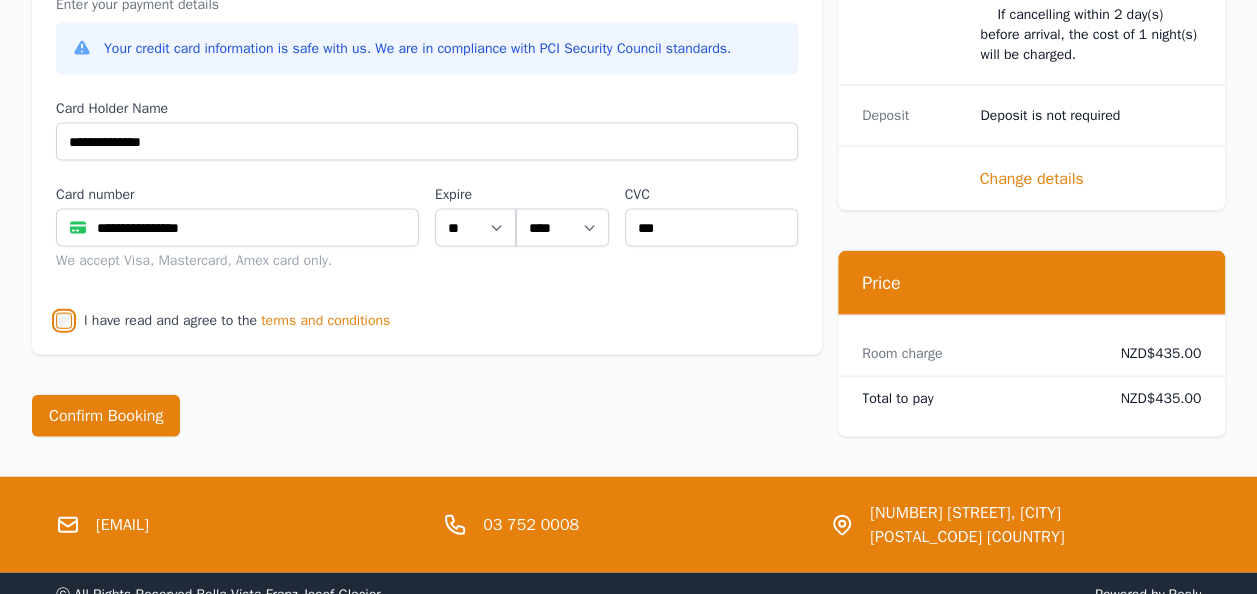 scroll, scrollTop: 2105, scrollLeft: 0, axis: vertical 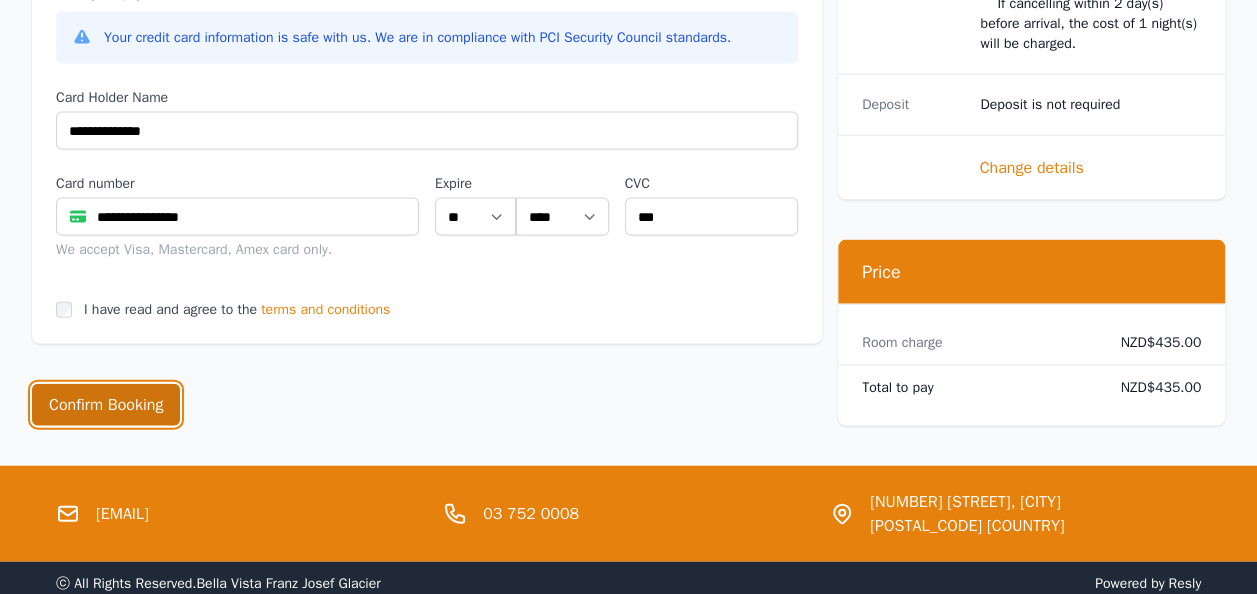 click on "Confirm Booking" at bounding box center [106, 405] 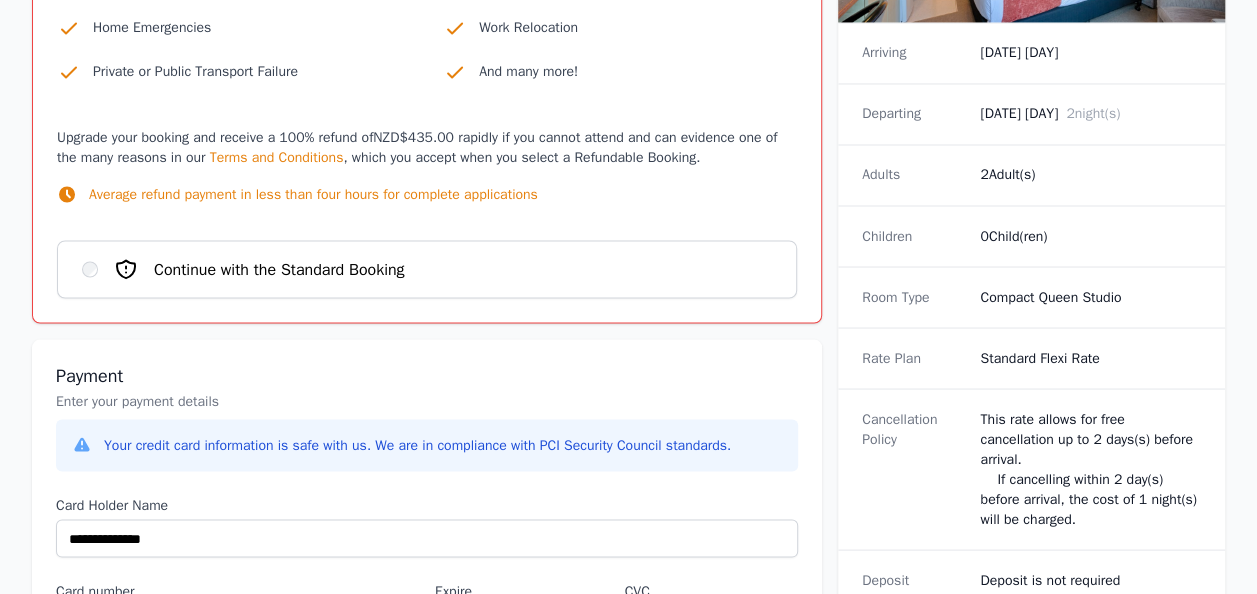 scroll, scrollTop: 1706, scrollLeft: 0, axis: vertical 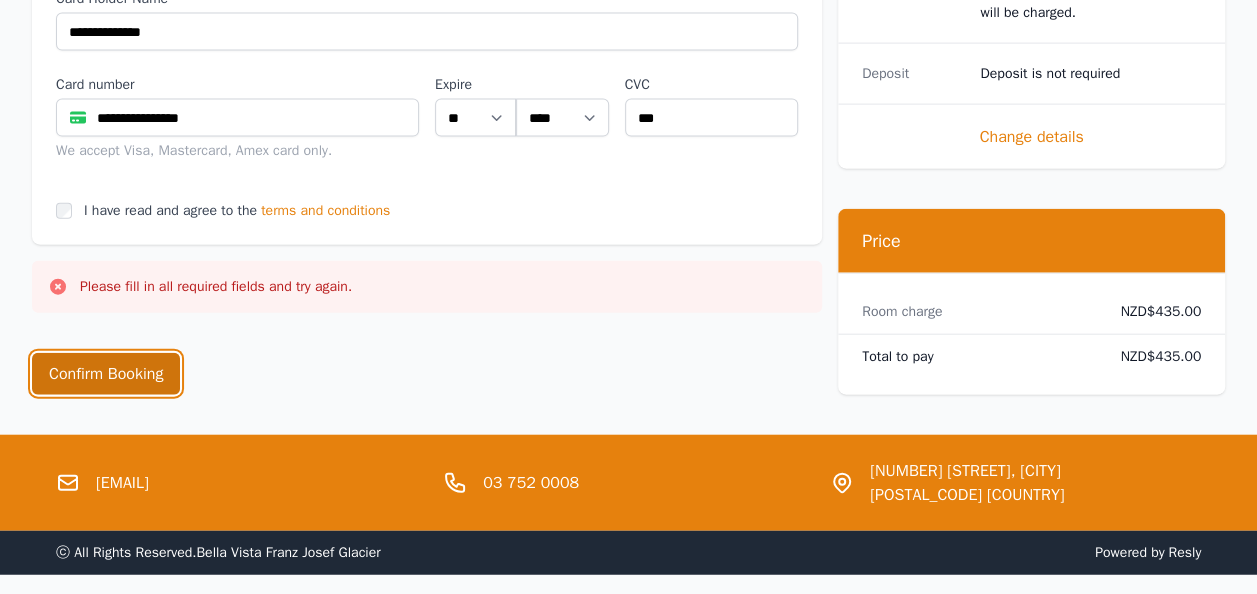 click on "Confirm Booking" at bounding box center [106, 374] 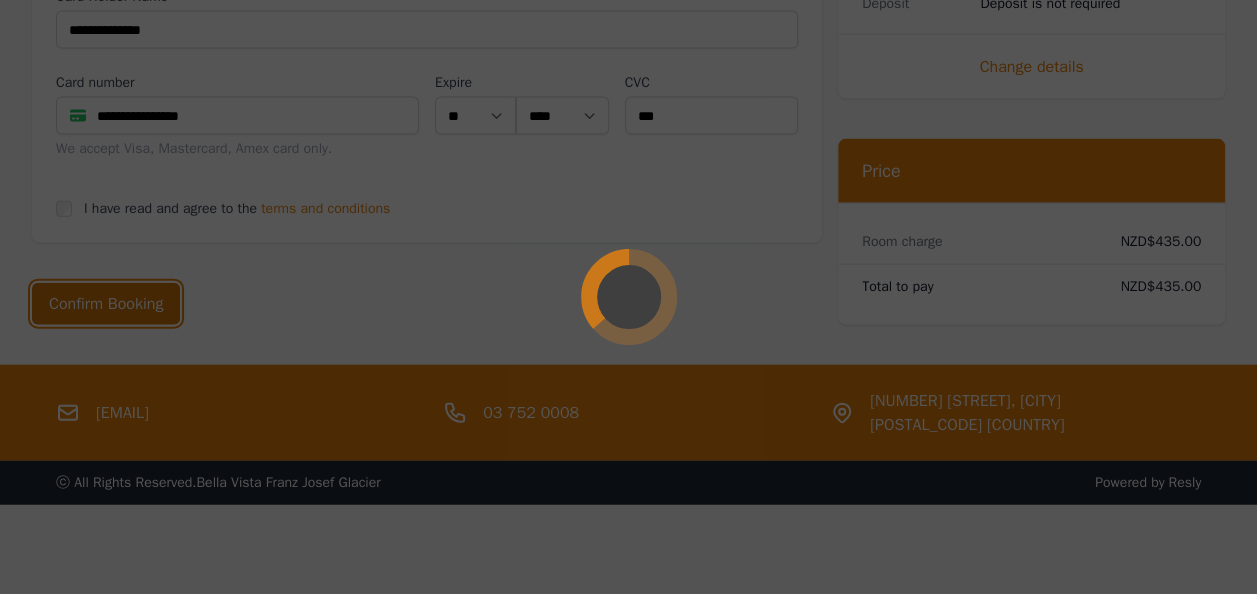 scroll, scrollTop: 2205, scrollLeft: 0, axis: vertical 